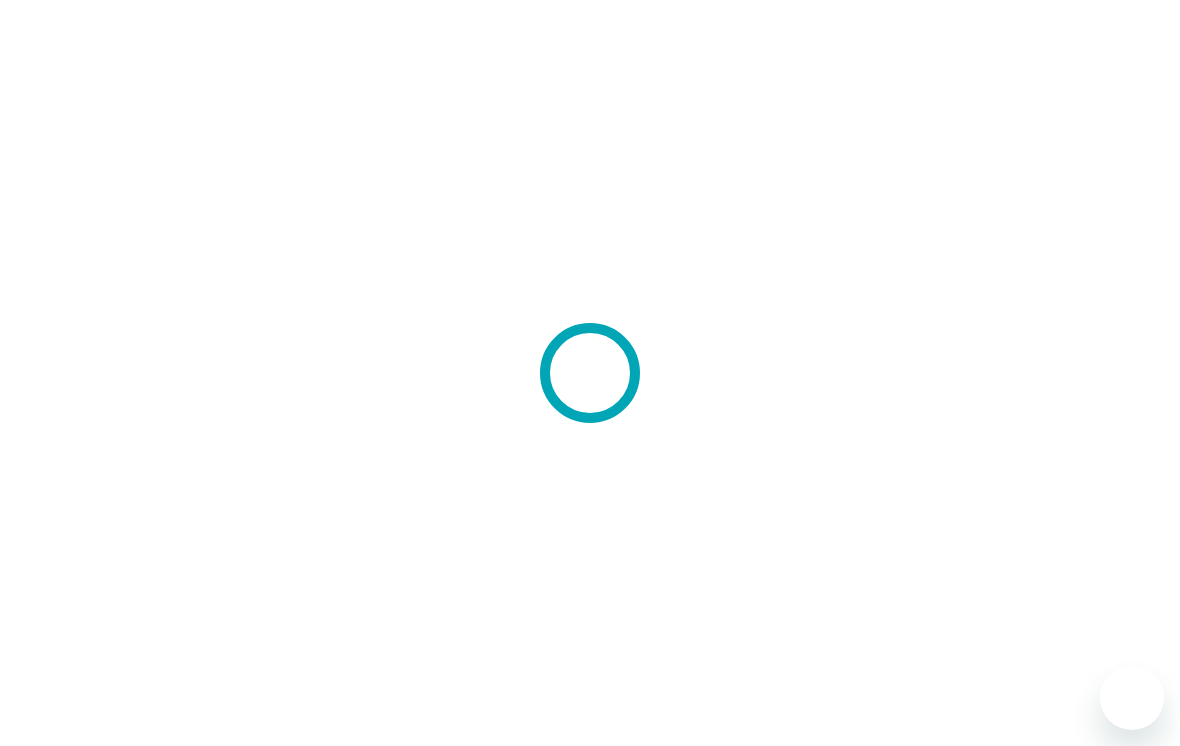 scroll, scrollTop: 0, scrollLeft: 0, axis: both 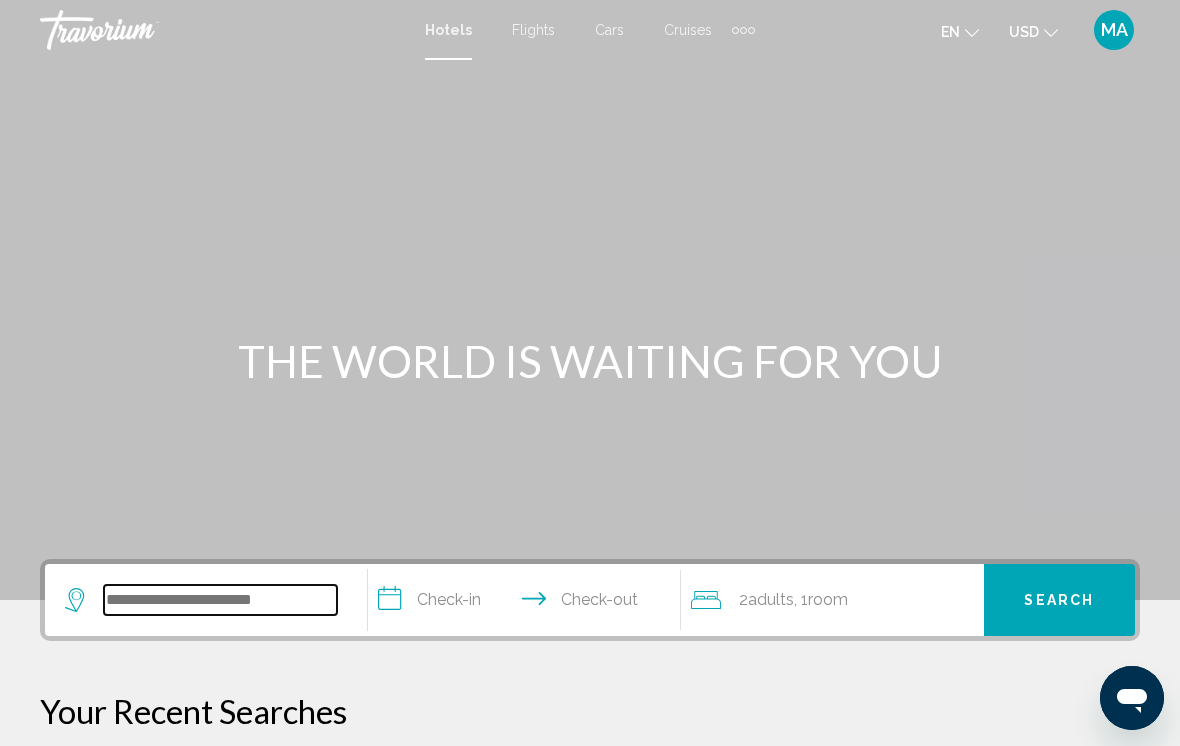 click at bounding box center (220, 600) 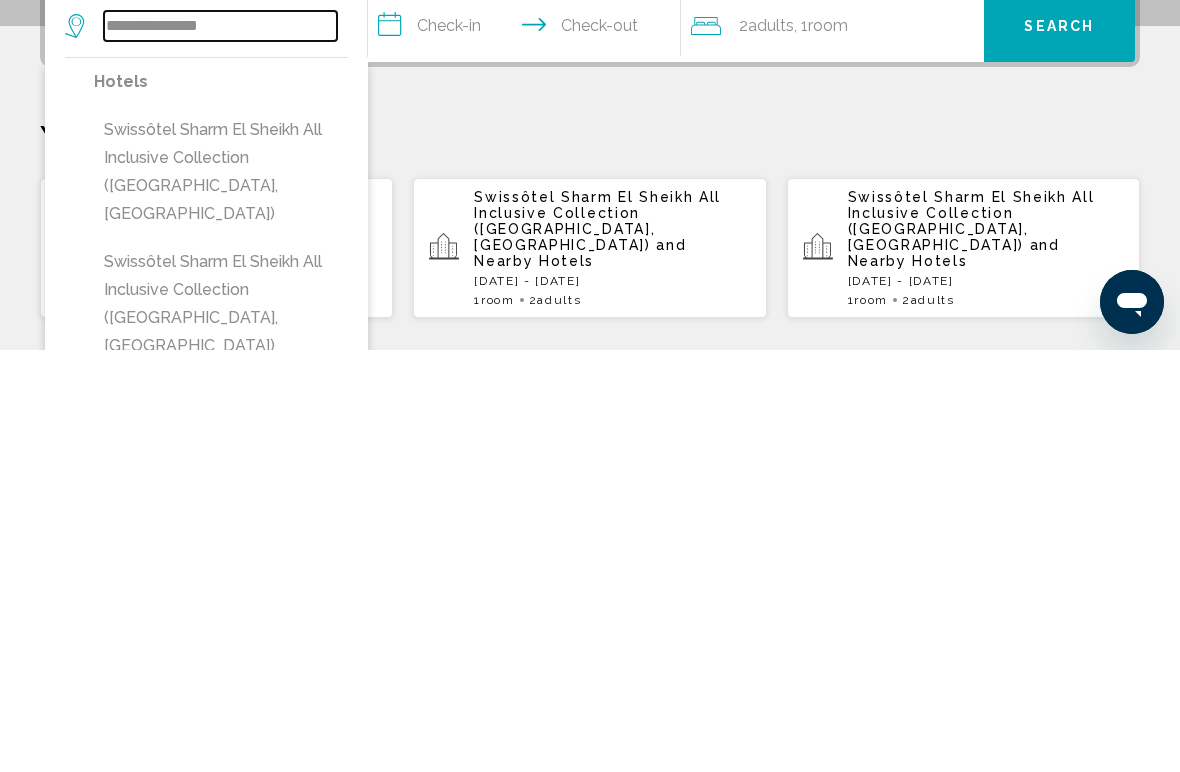 scroll, scrollTop: 161, scrollLeft: 0, axis: vertical 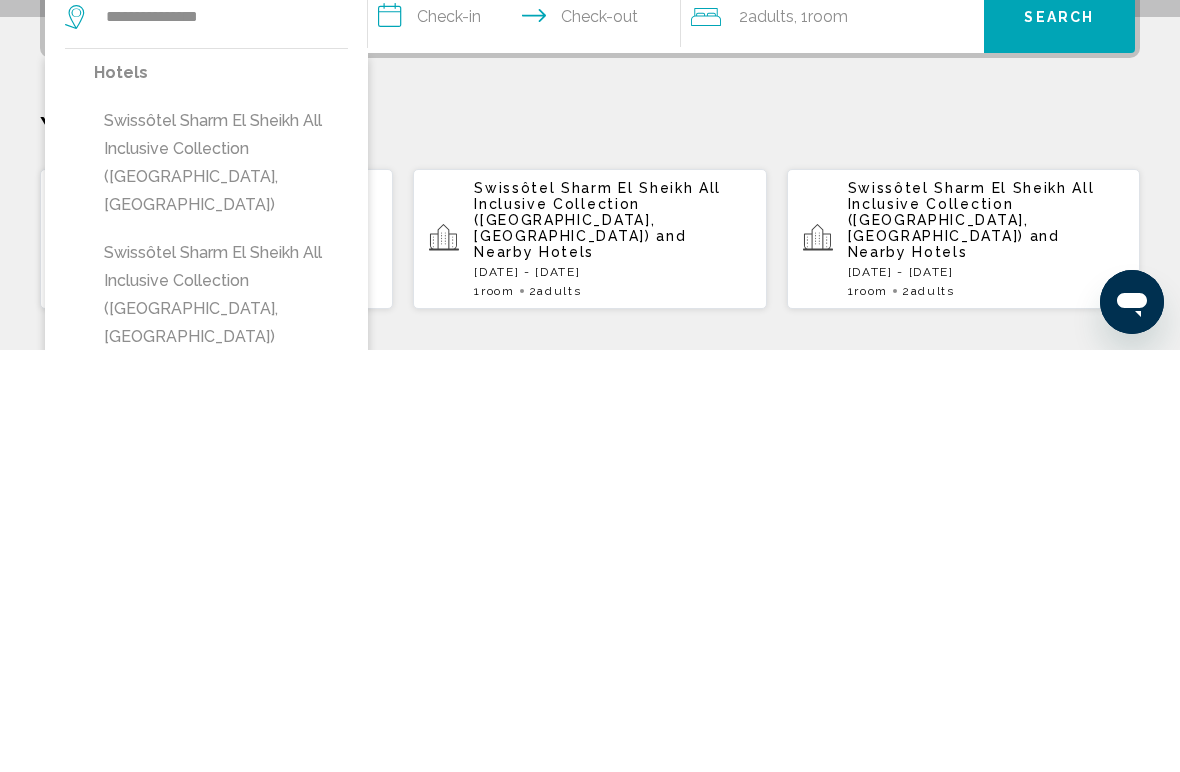 click on "Swissôtel Sharm El Sheikh All Inclusive Collection ([GEOGRAPHIC_DATA], [GEOGRAPHIC_DATA])" at bounding box center [221, 717] 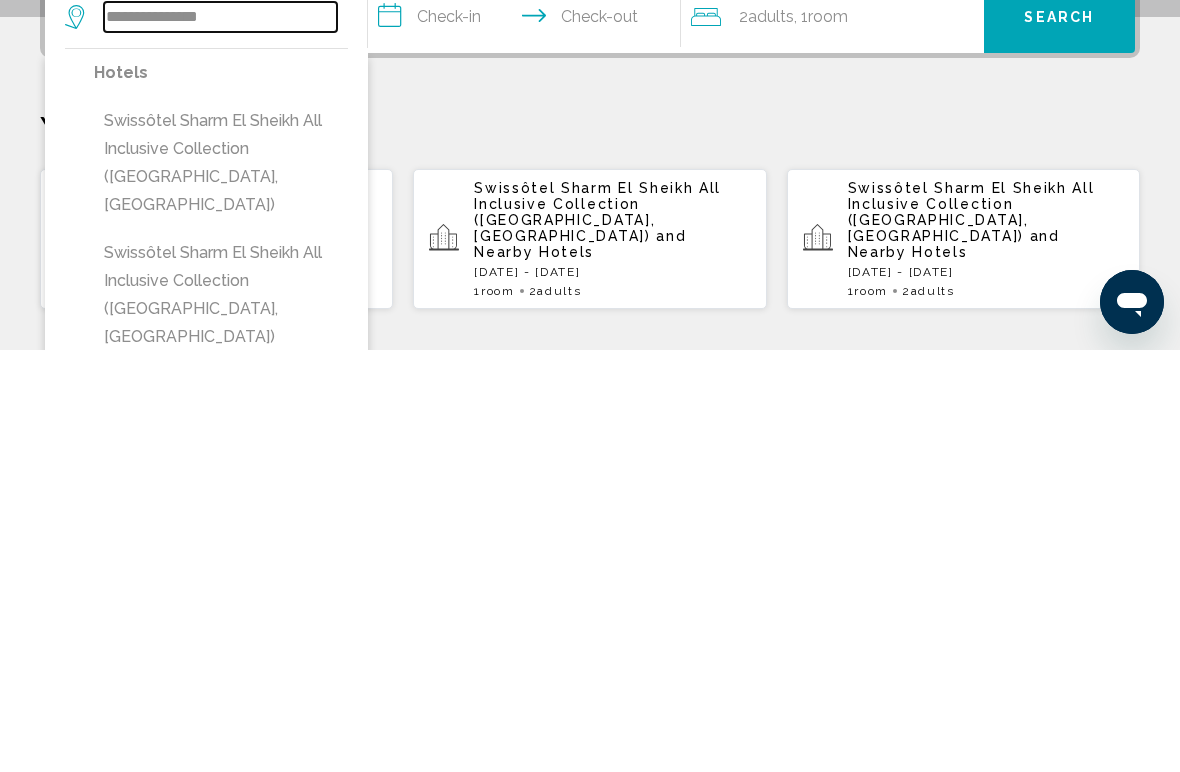 type on "**********" 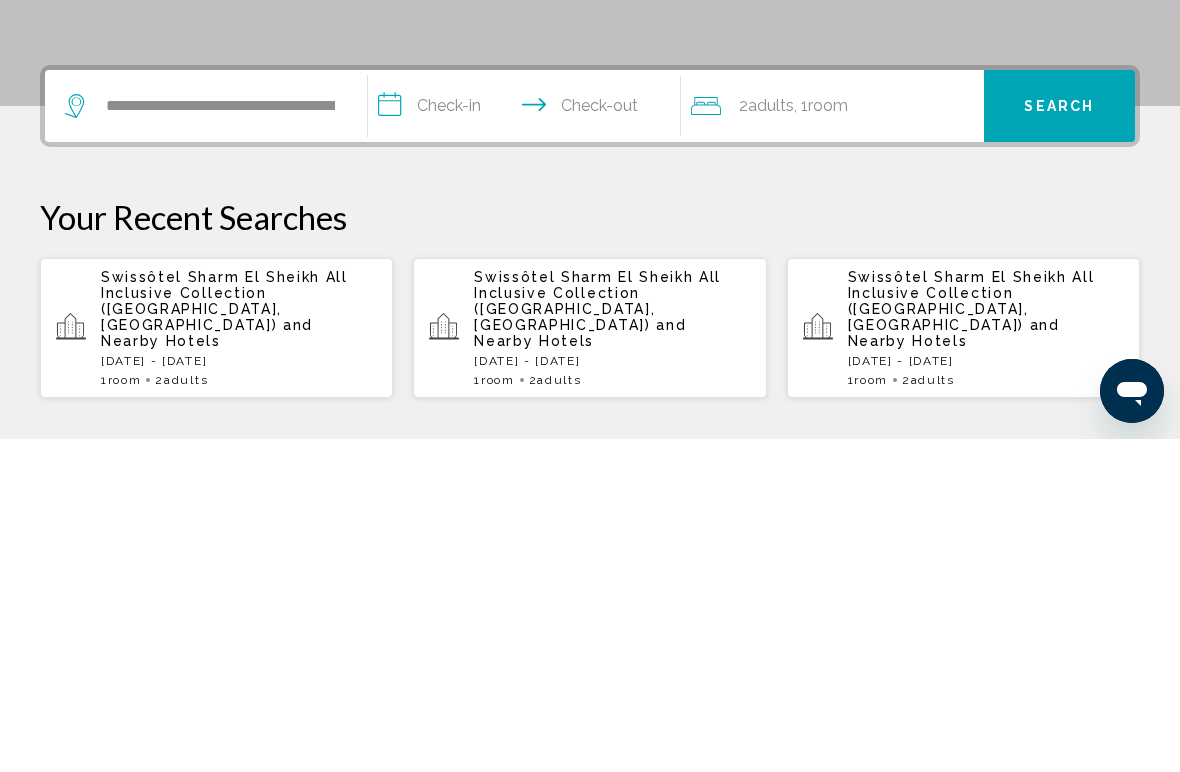 click on "**********" at bounding box center [528, 442] 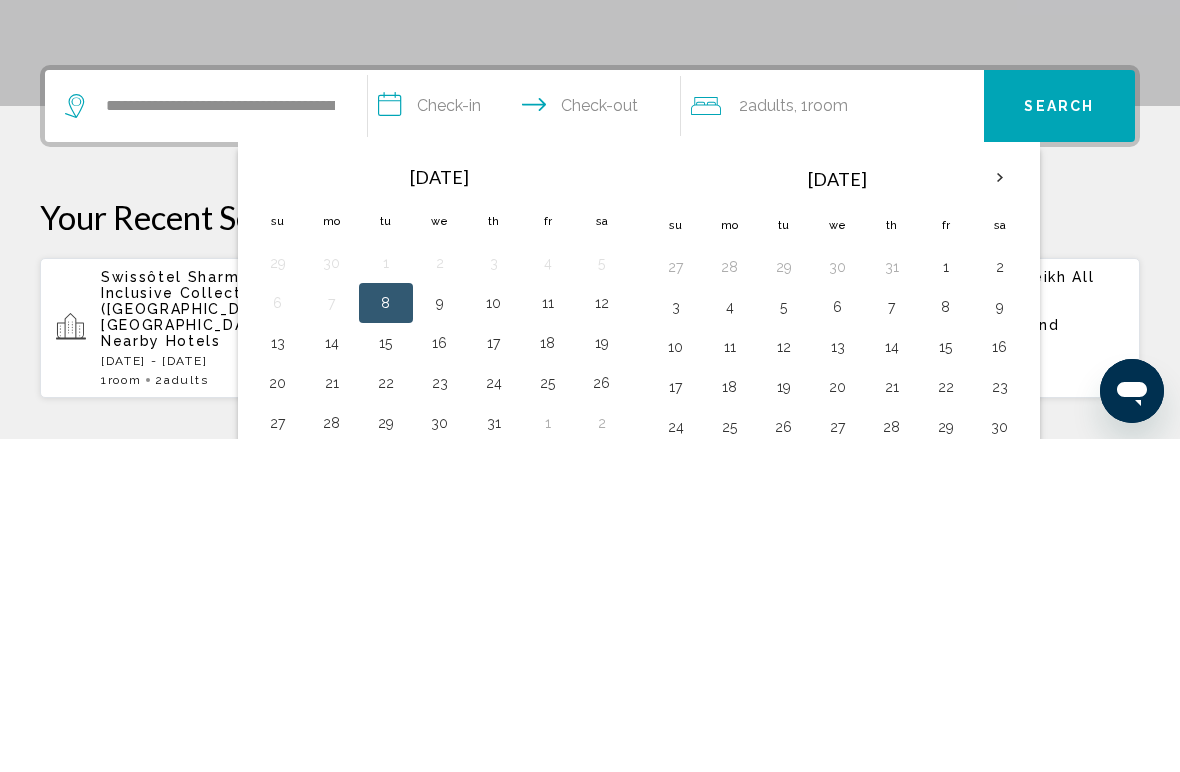 scroll, scrollTop: 494, scrollLeft: 0, axis: vertical 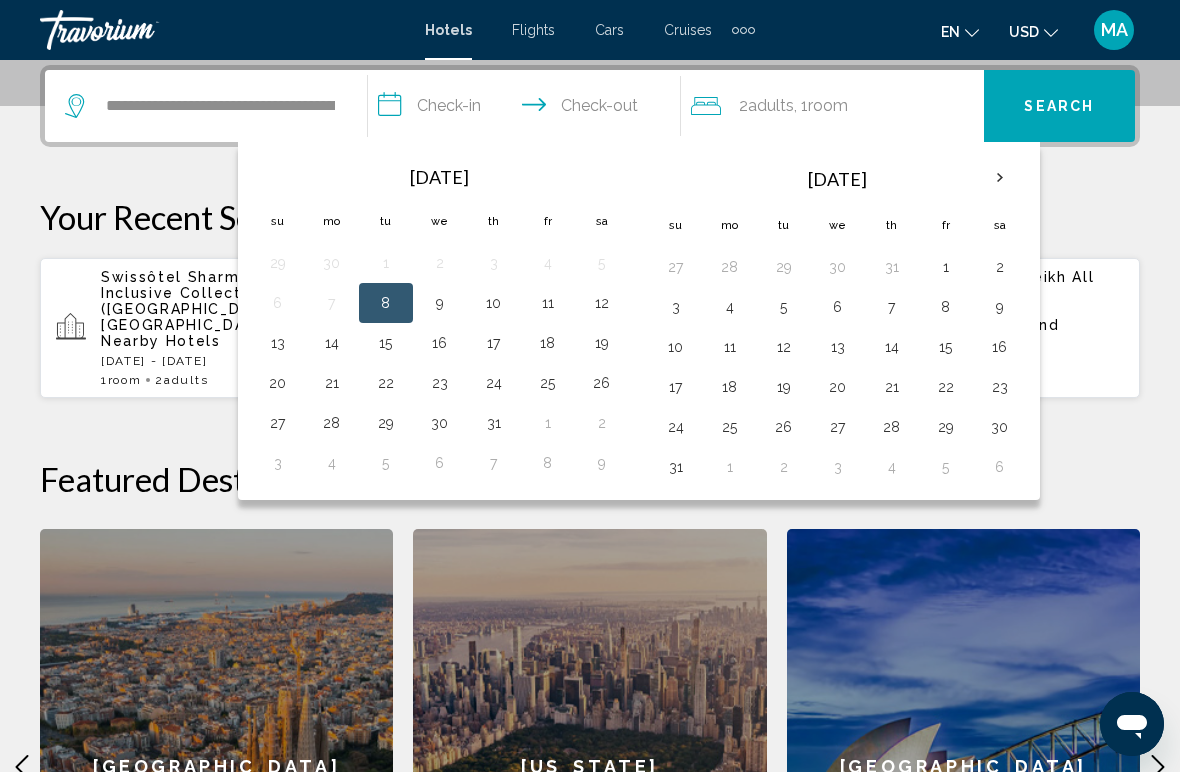 click on "19" at bounding box center (784, 387) 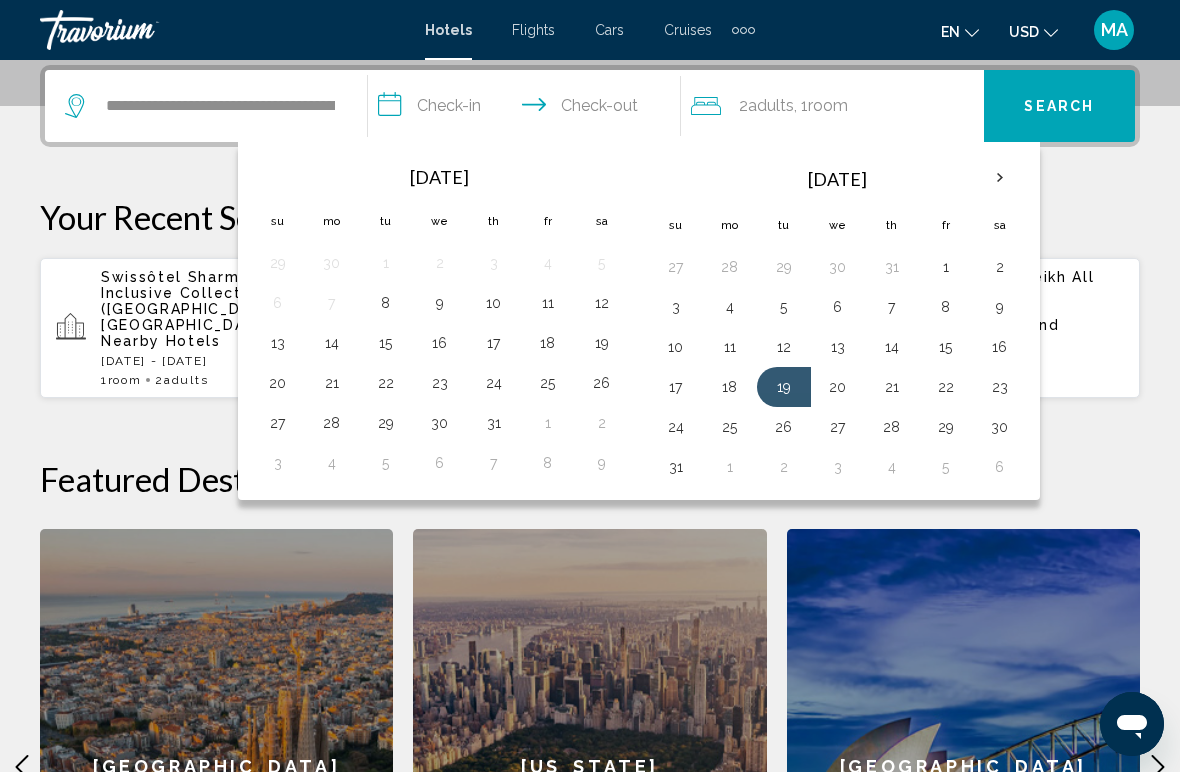 click on "23" at bounding box center (1000, 387) 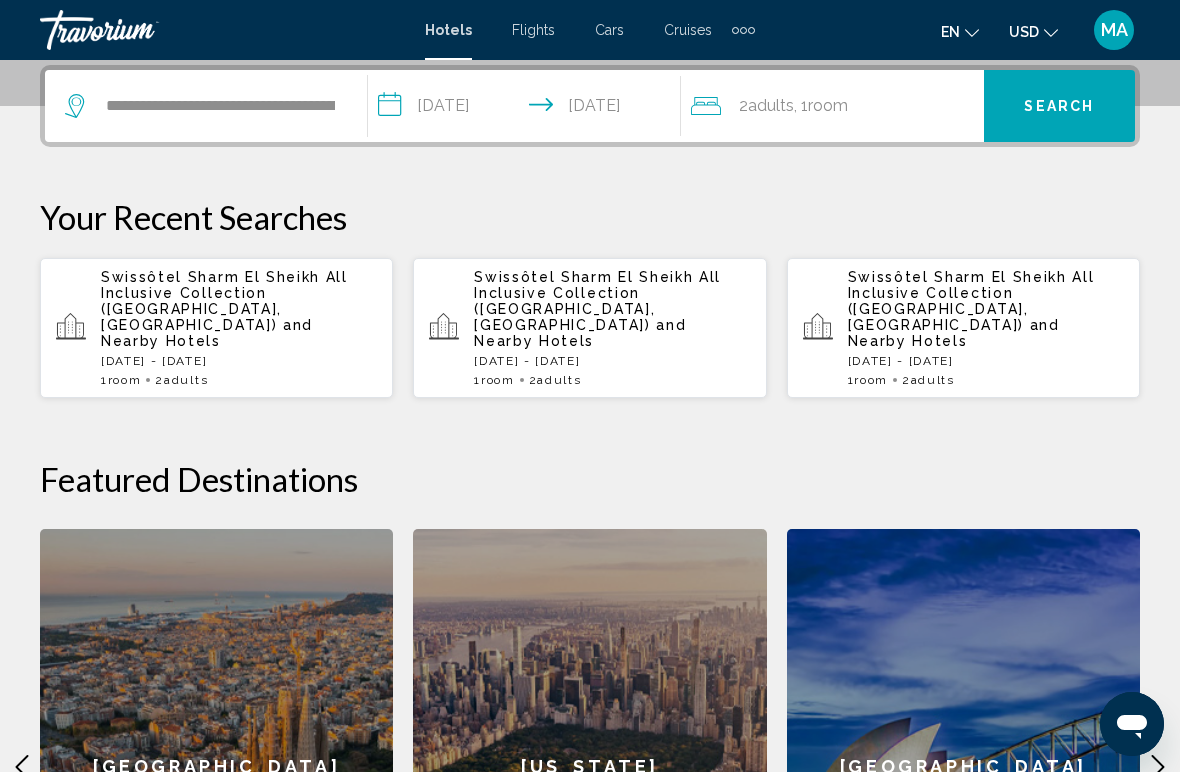 click on "Search" at bounding box center [1059, 107] 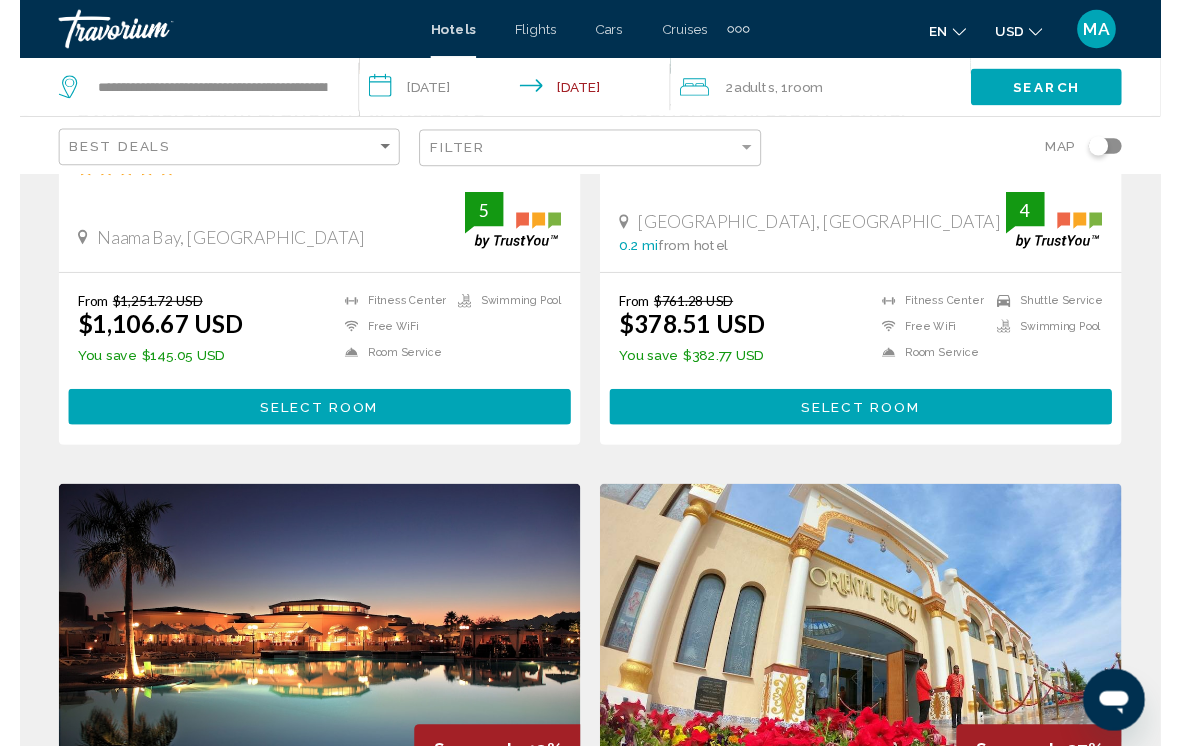 scroll, scrollTop: 0, scrollLeft: 0, axis: both 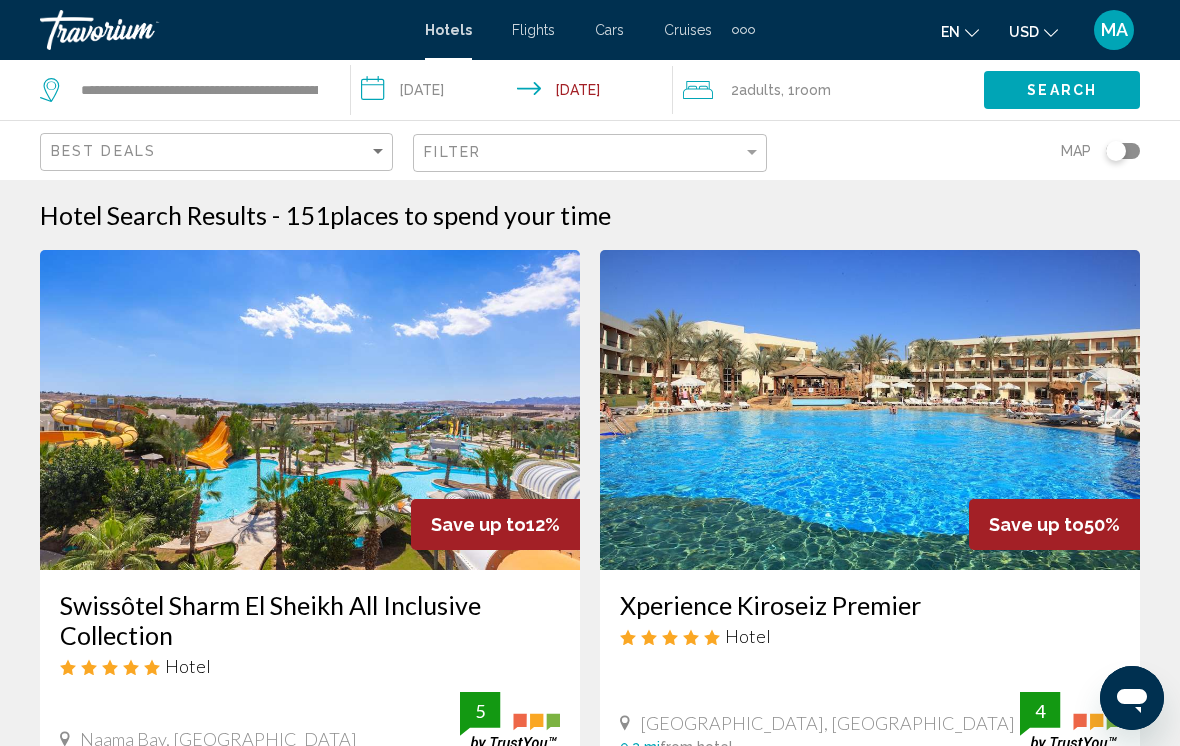 click at bounding box center [310, 410] 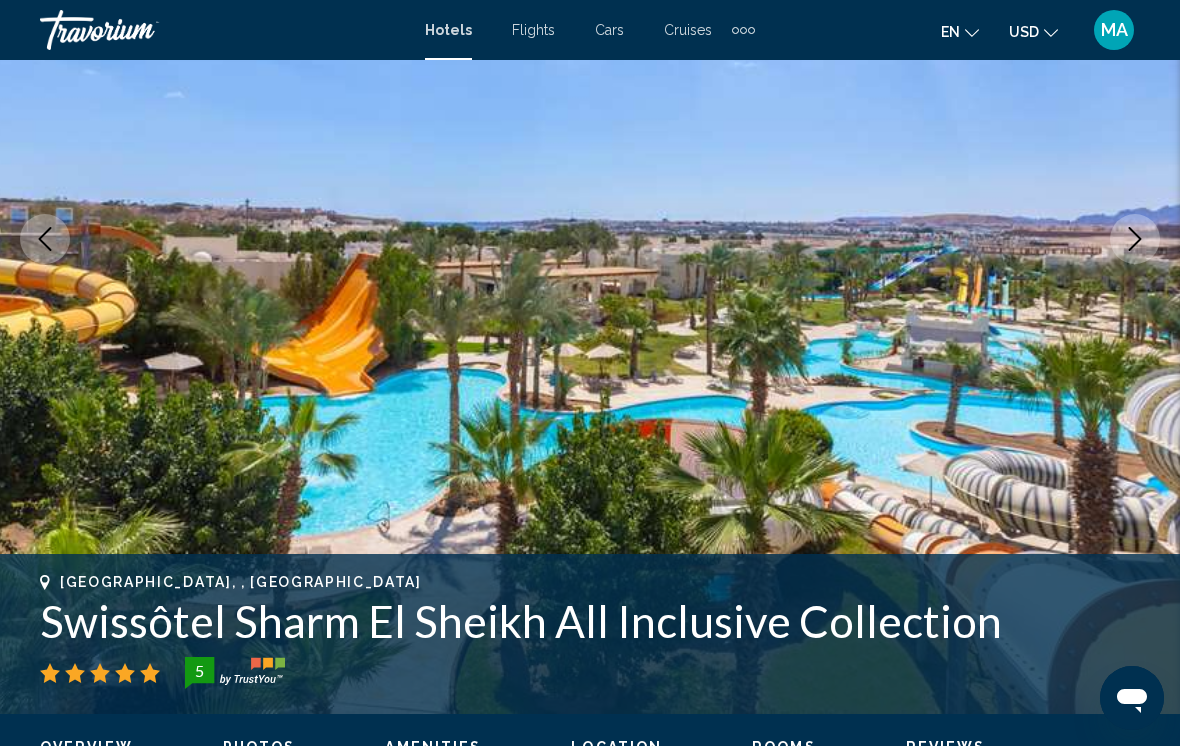 scroll, scrollTop: 292, scrollLeft: 0, axis: vertical 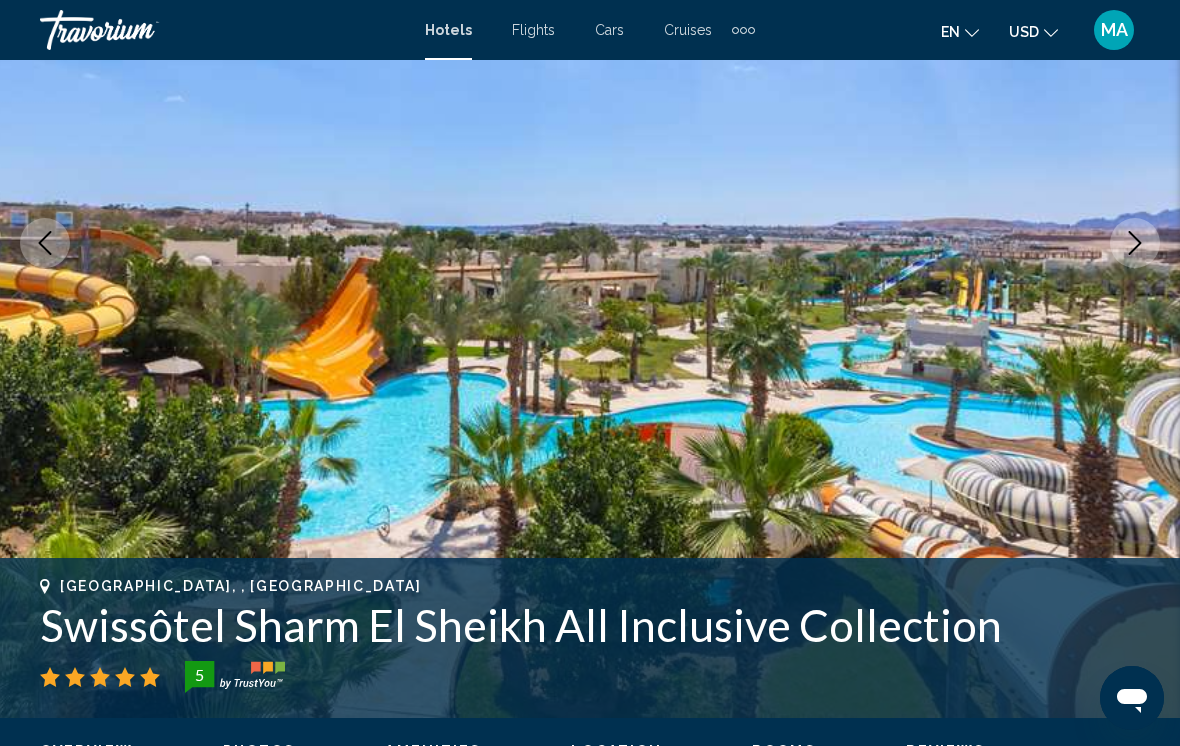click at bounding box center [1135, 243] 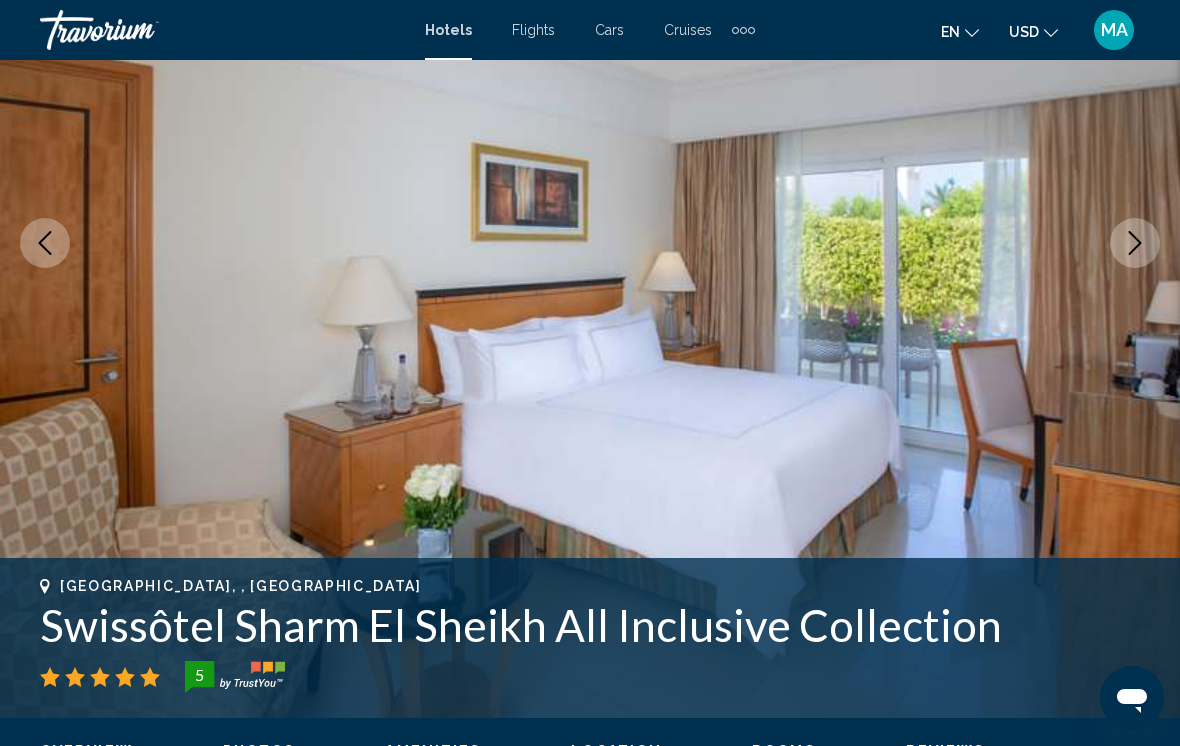 click 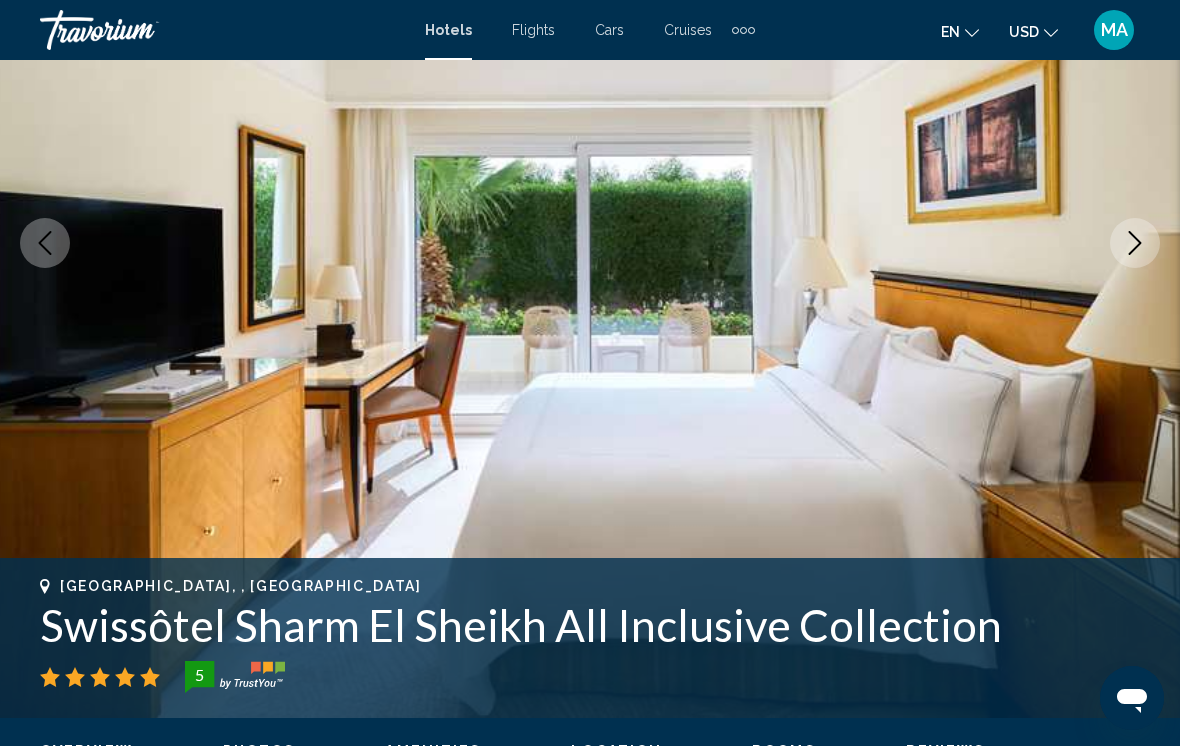 click 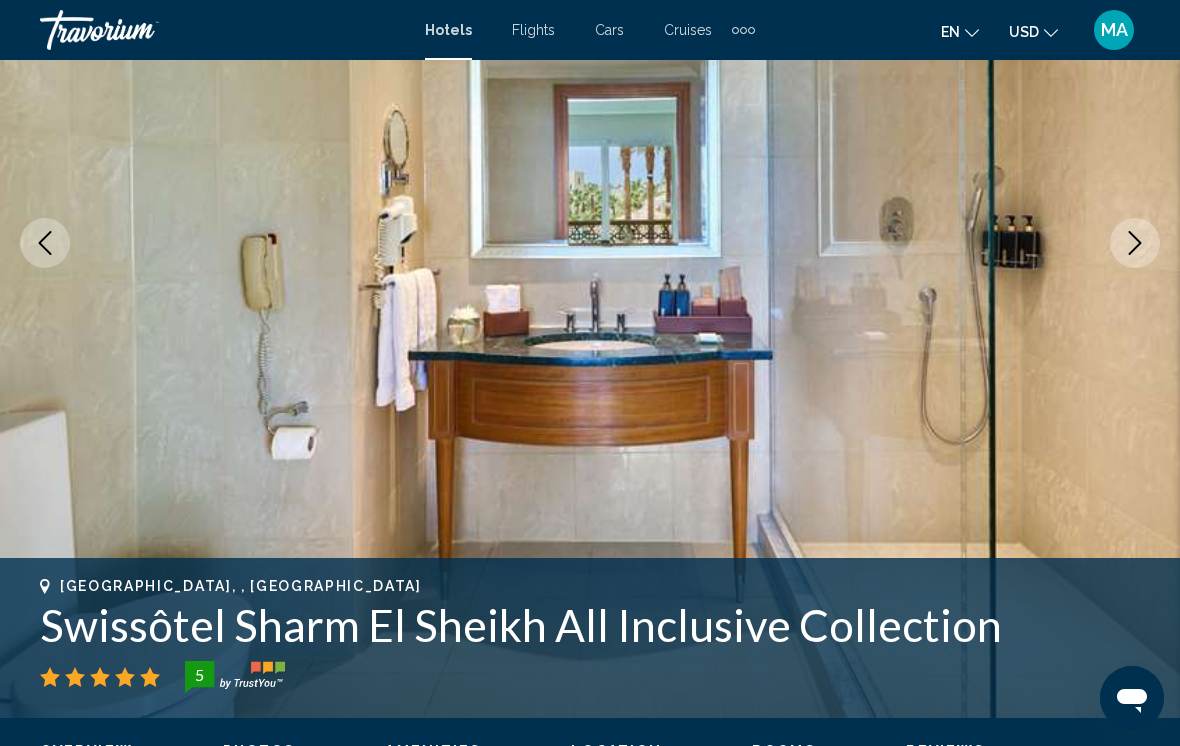 click at bounding box center [1135, 243] 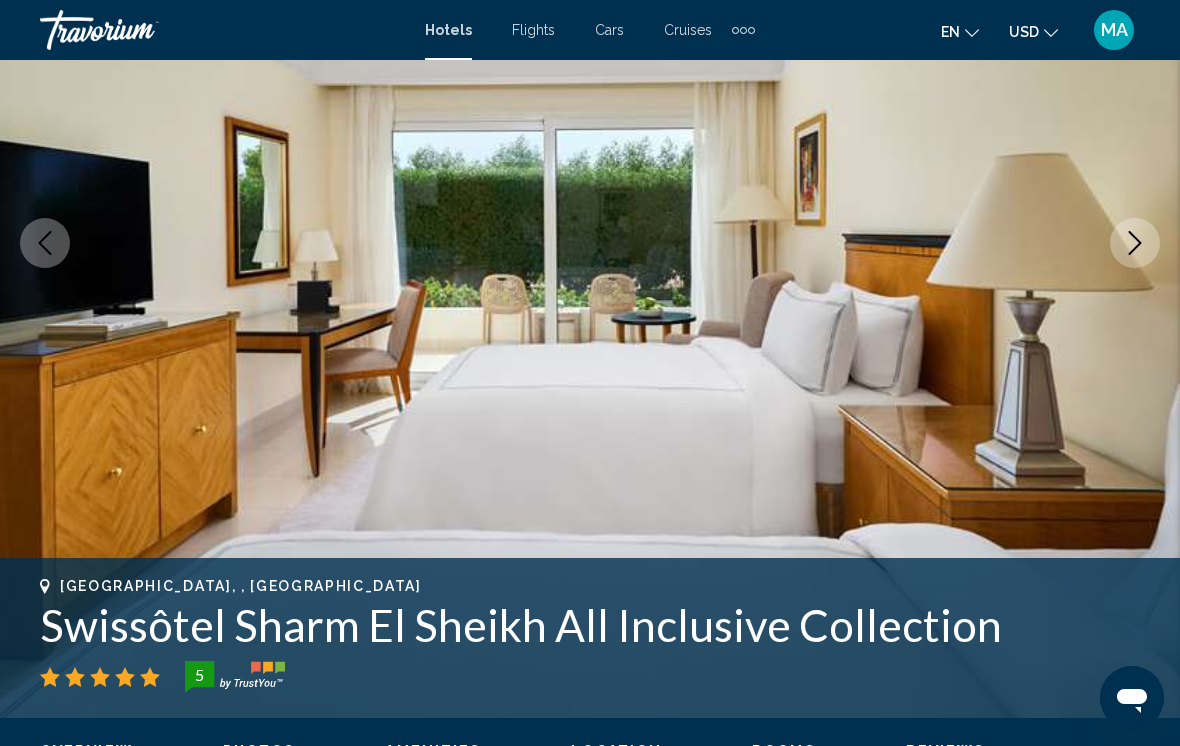 click at bounding box center [1135, 243] 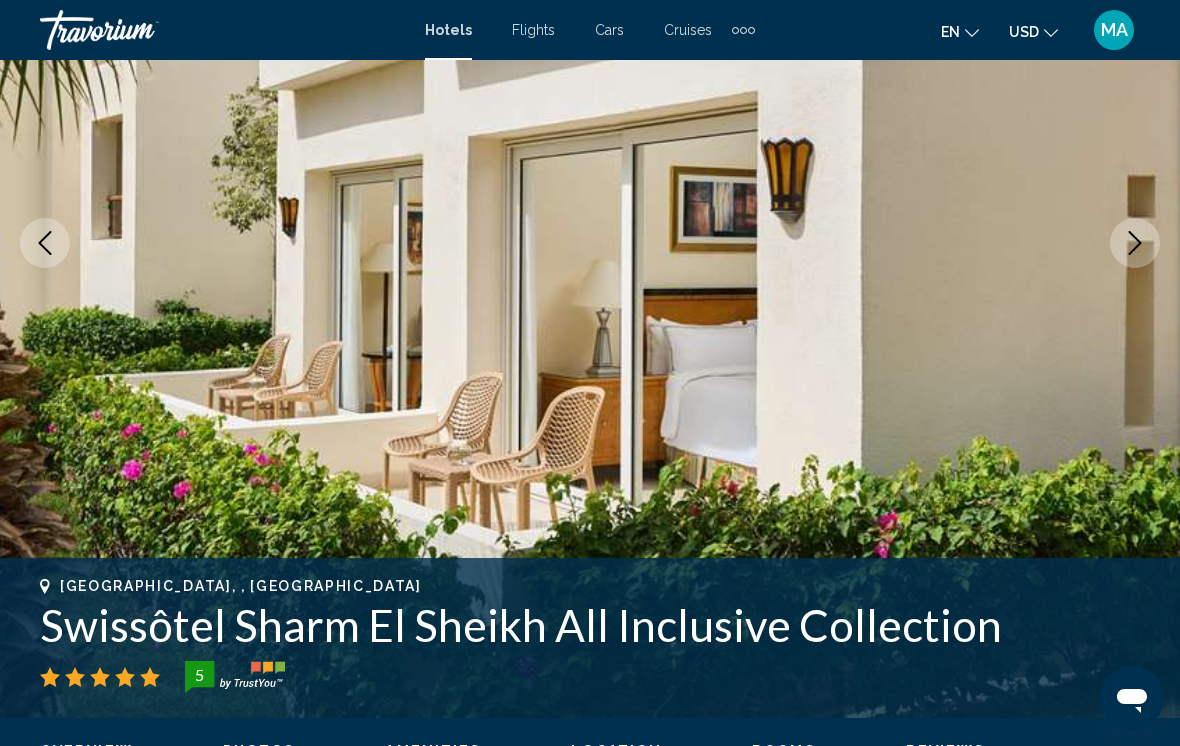 click at bounding box center (1135, 243) 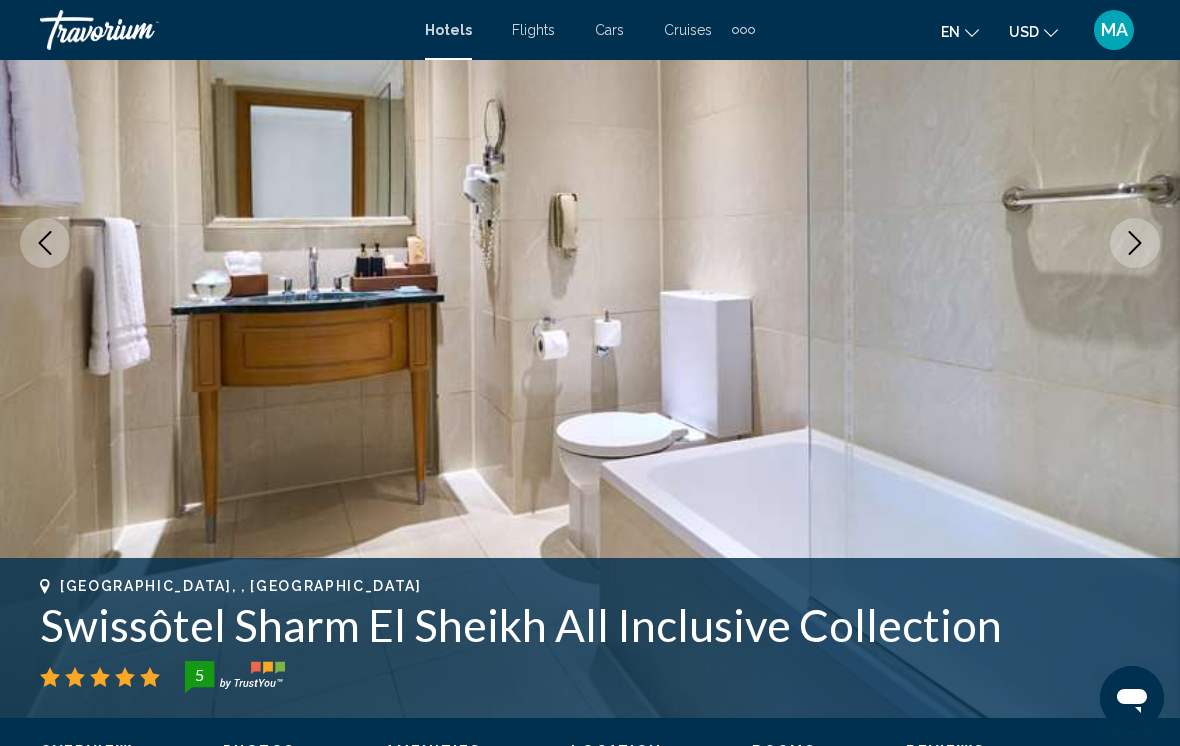 click at bounding box center [1135, 243] 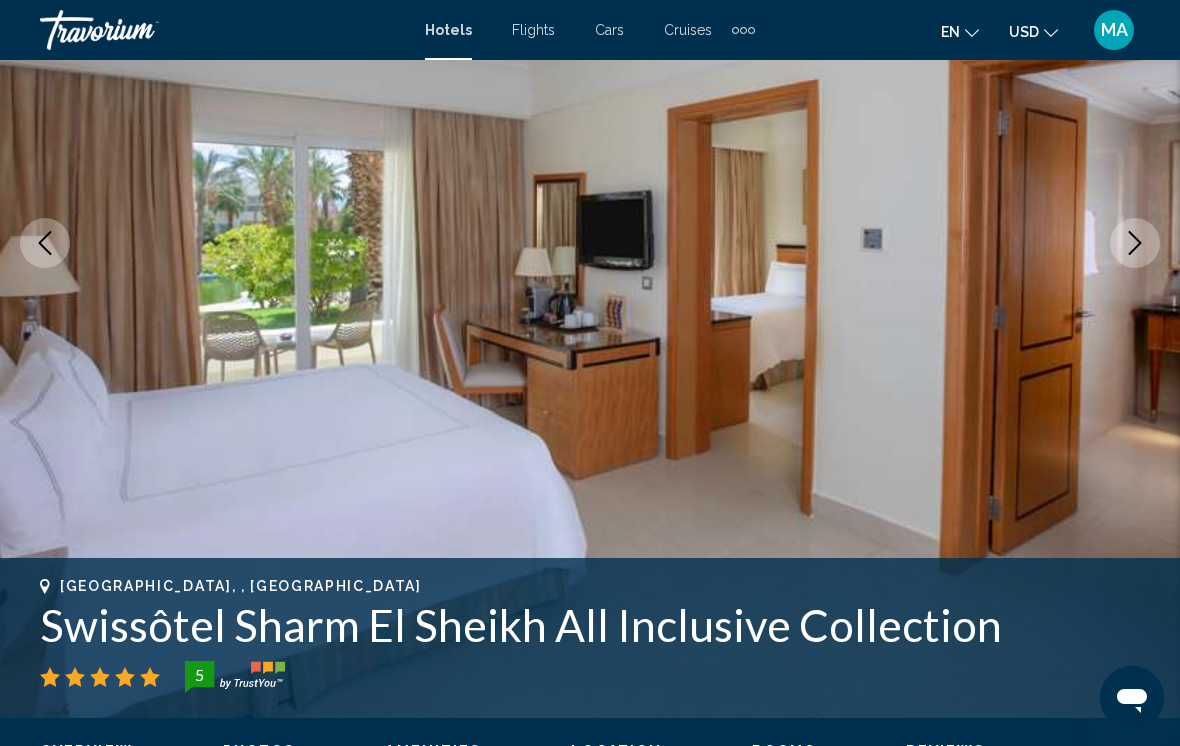 click at bounding box center [1135, 243] 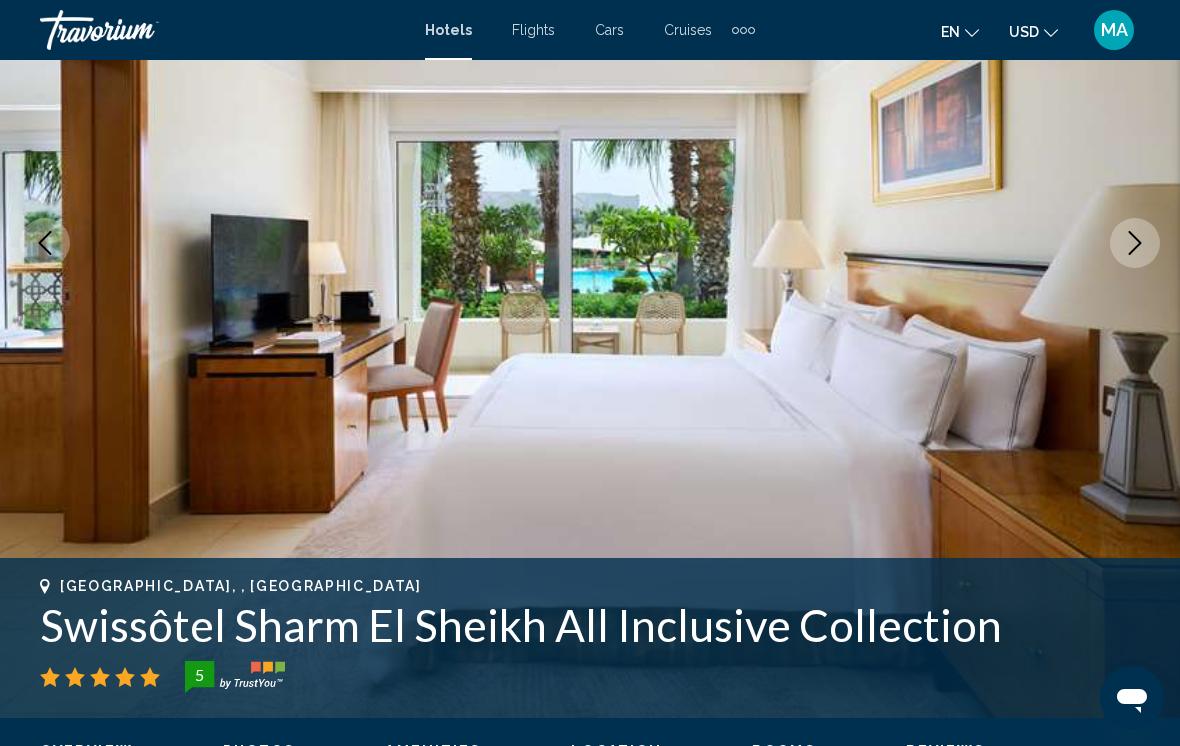 click 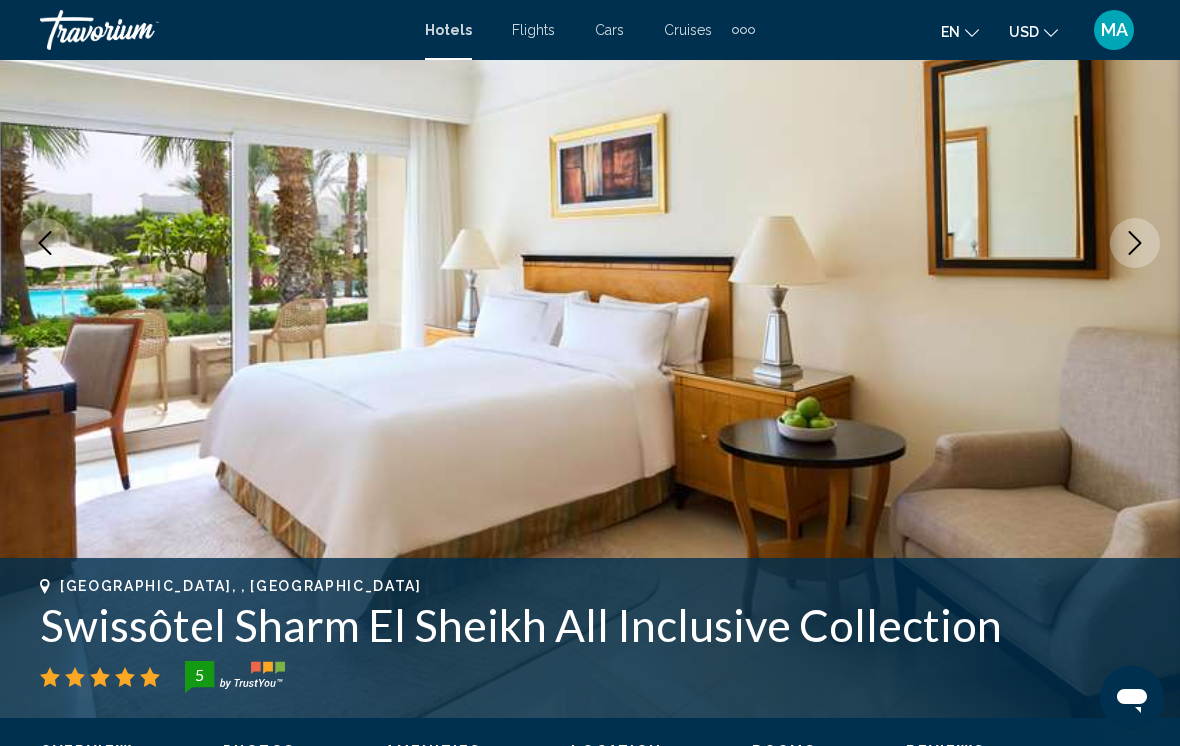 click 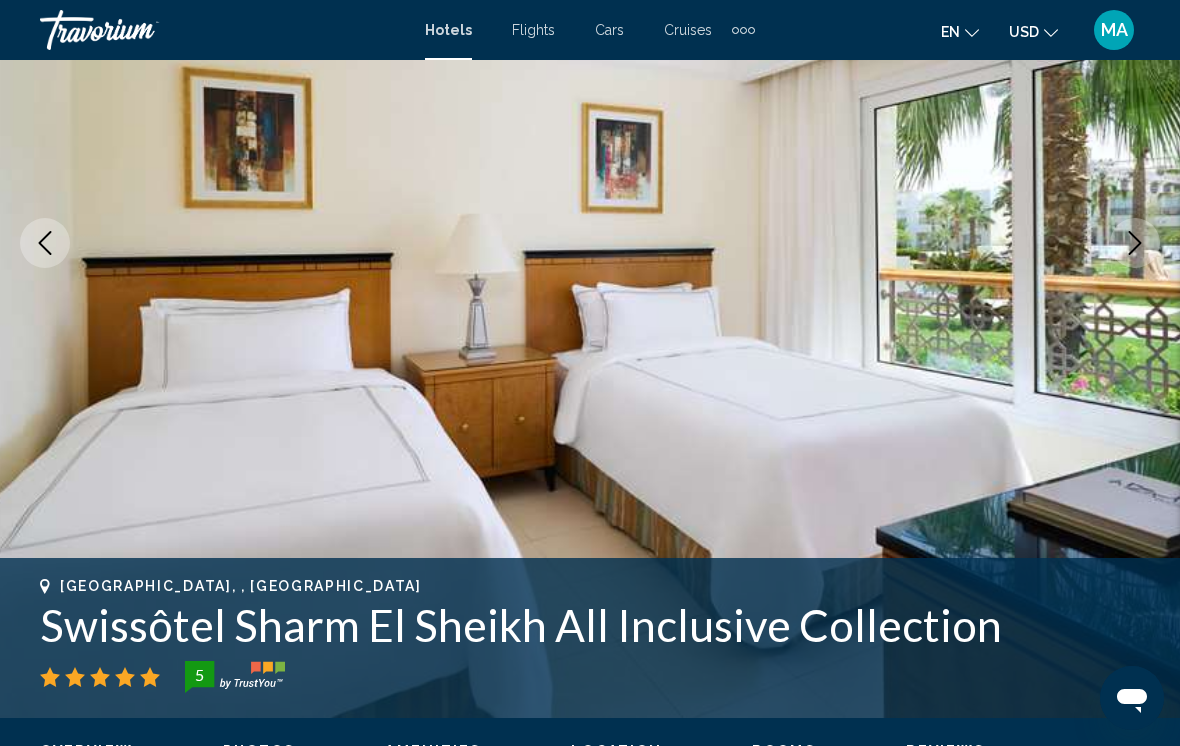 click 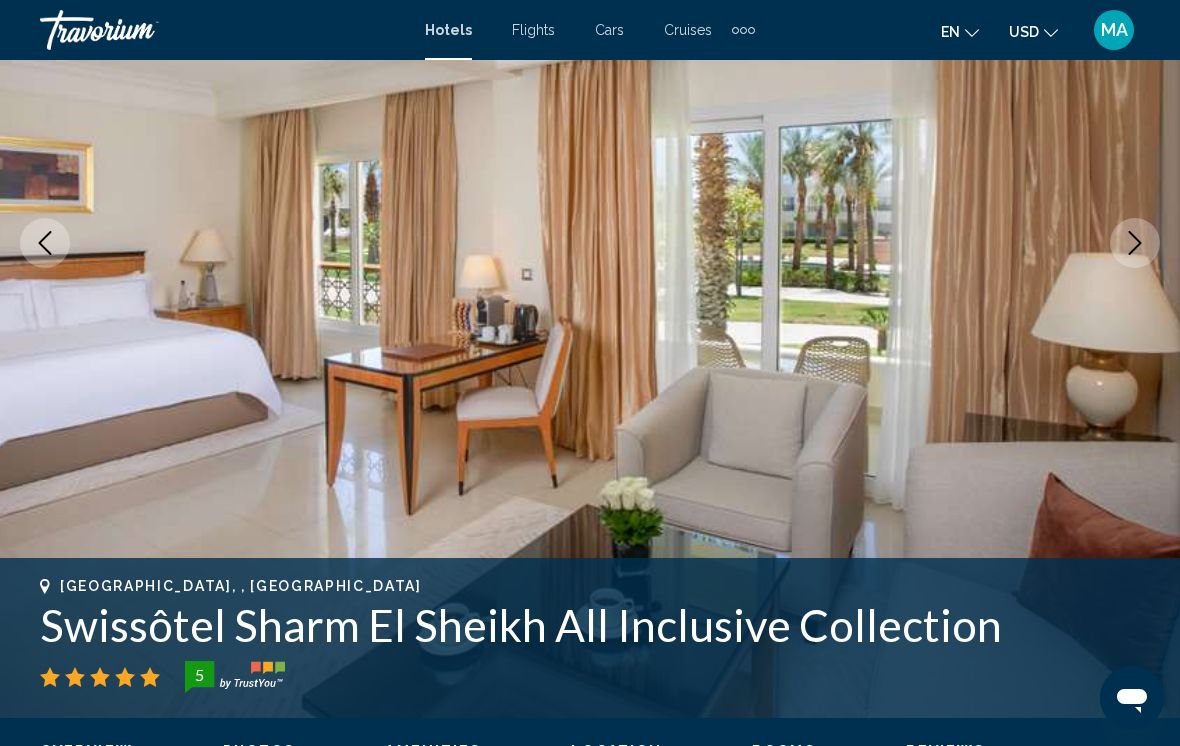 click 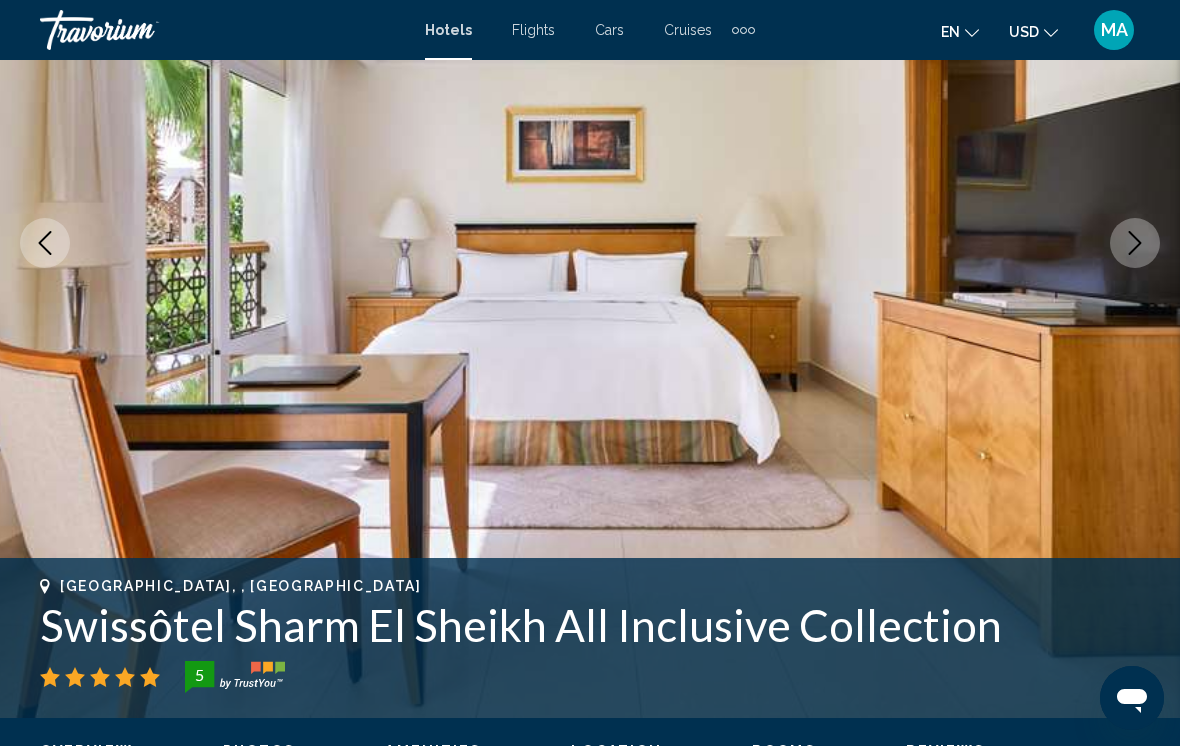 click 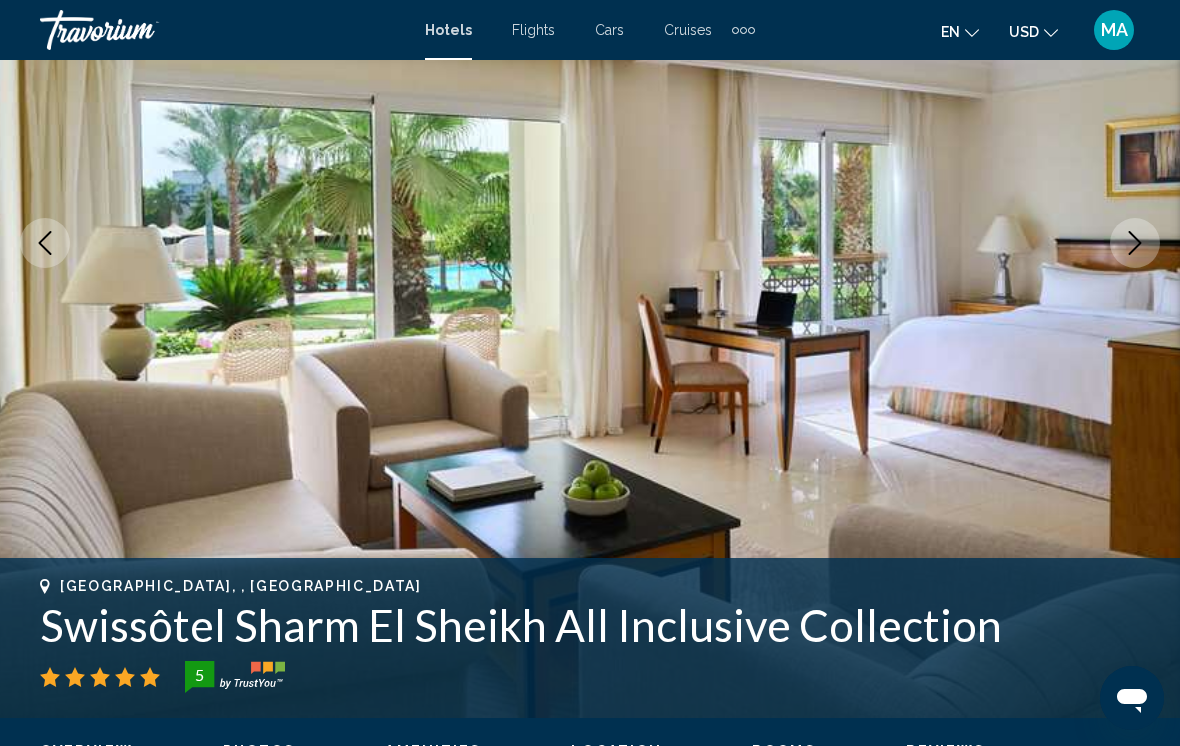 click 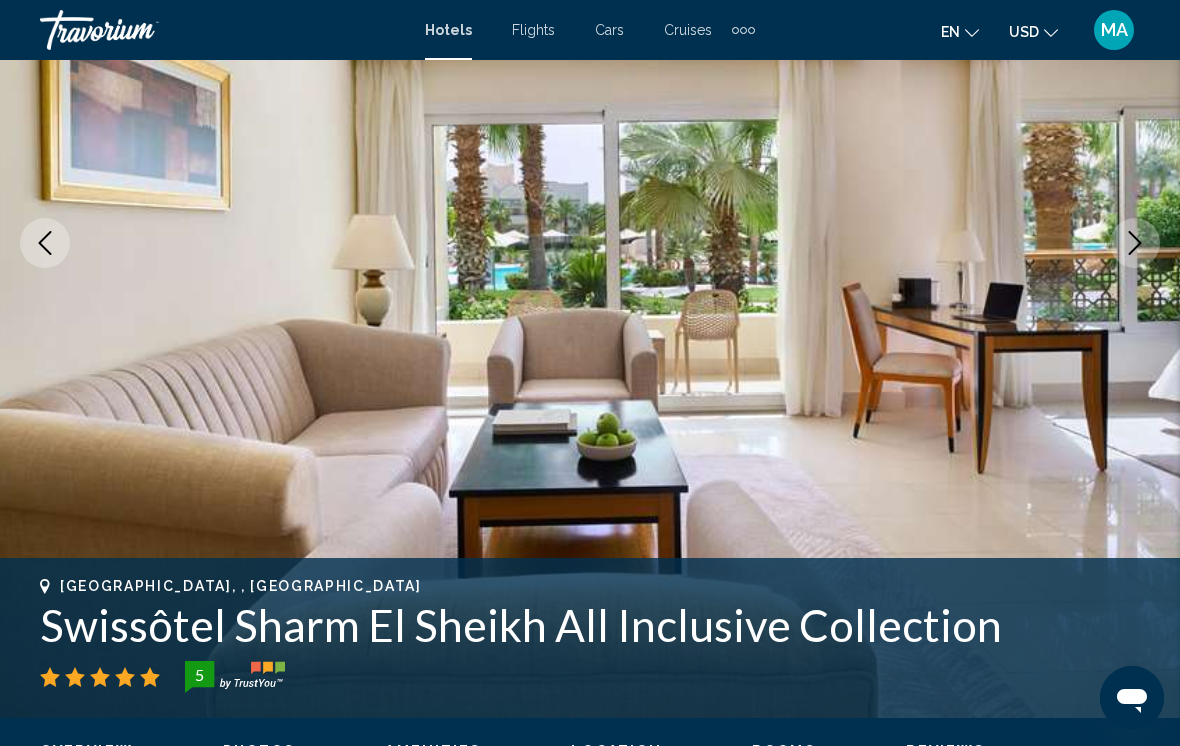 click 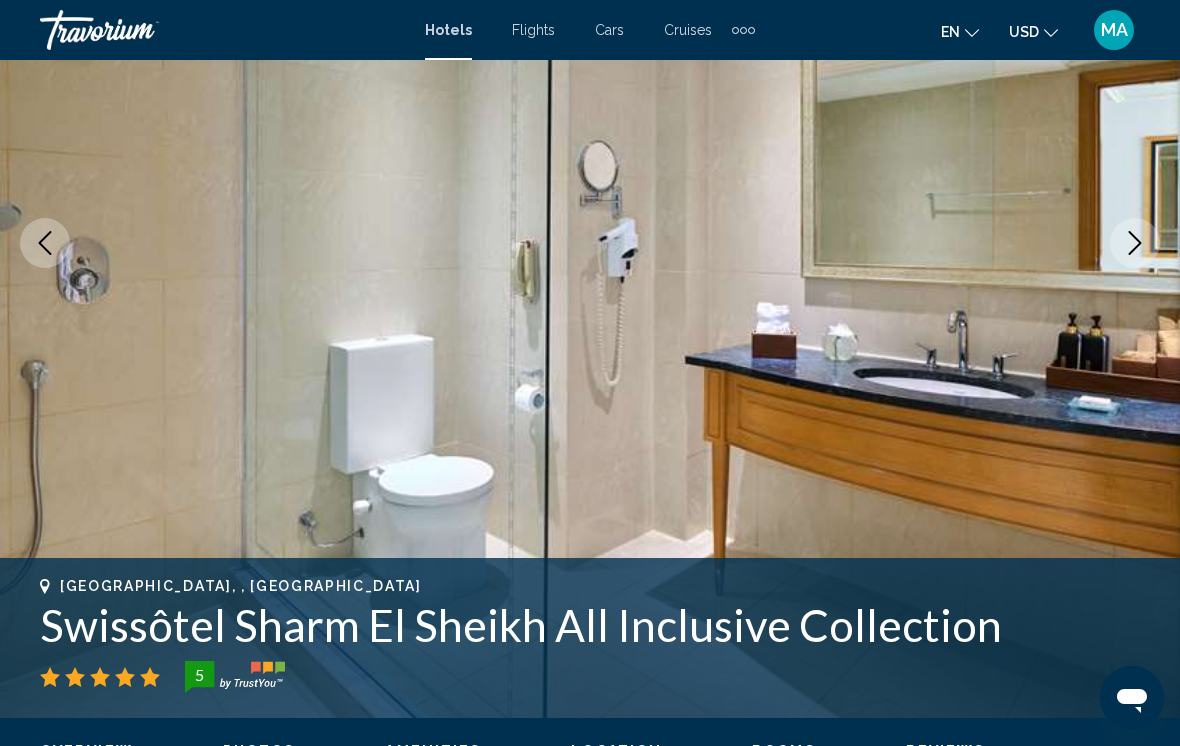 click 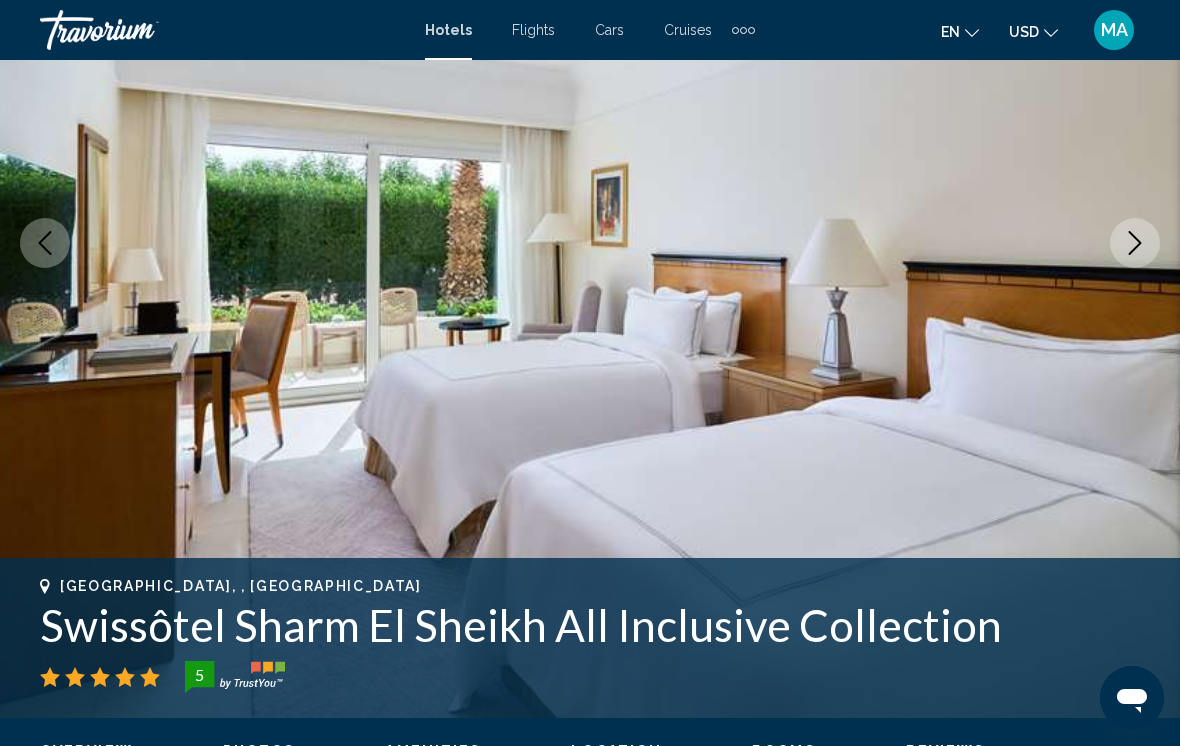 click 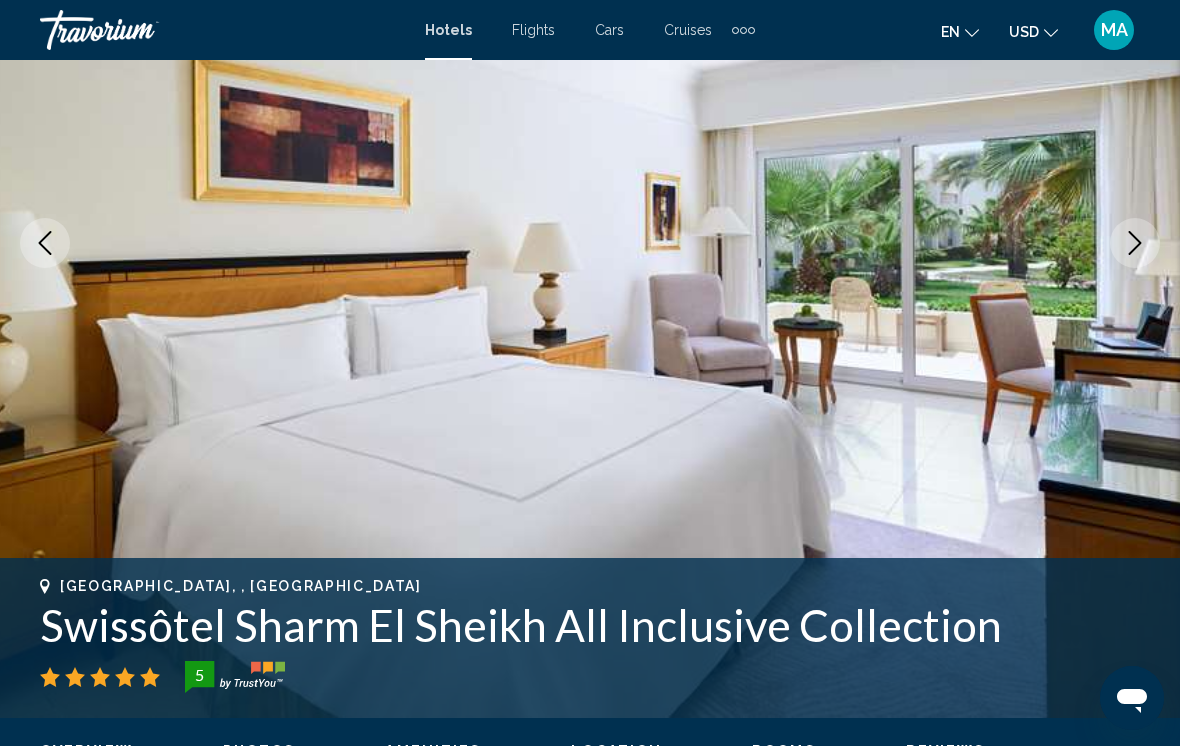 click at bounding box center [1135, 243] 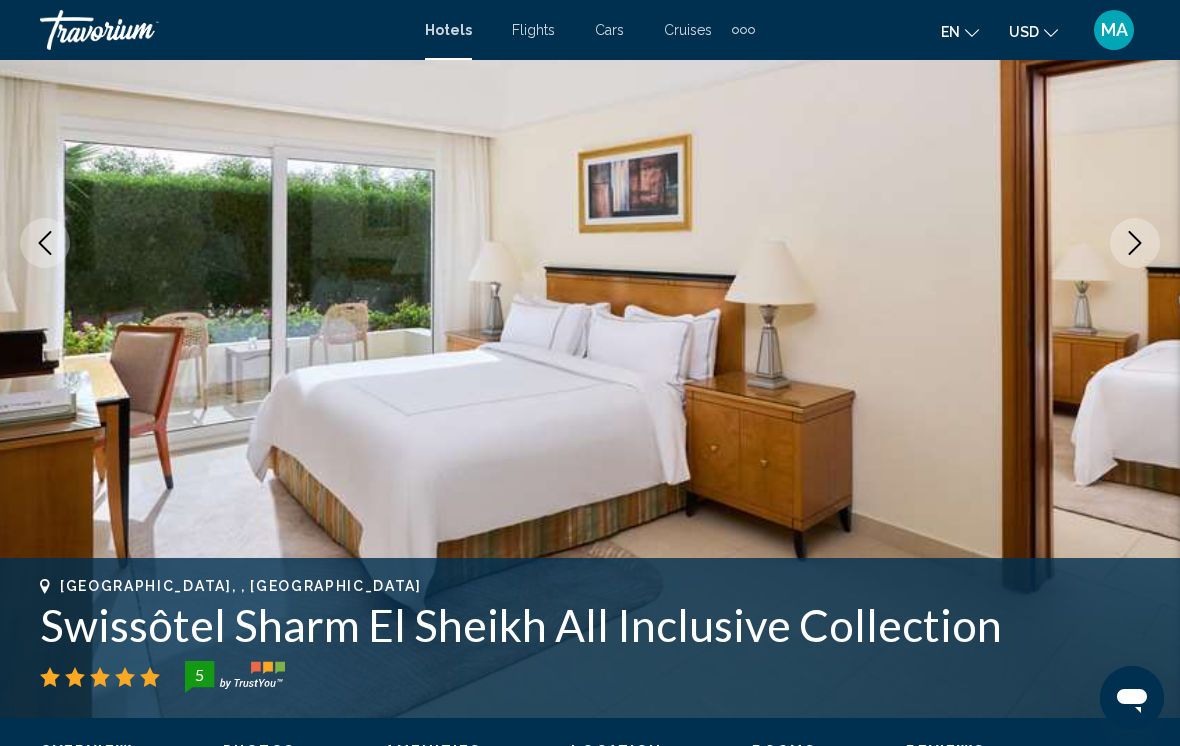 click at bounding box center [590, 243] 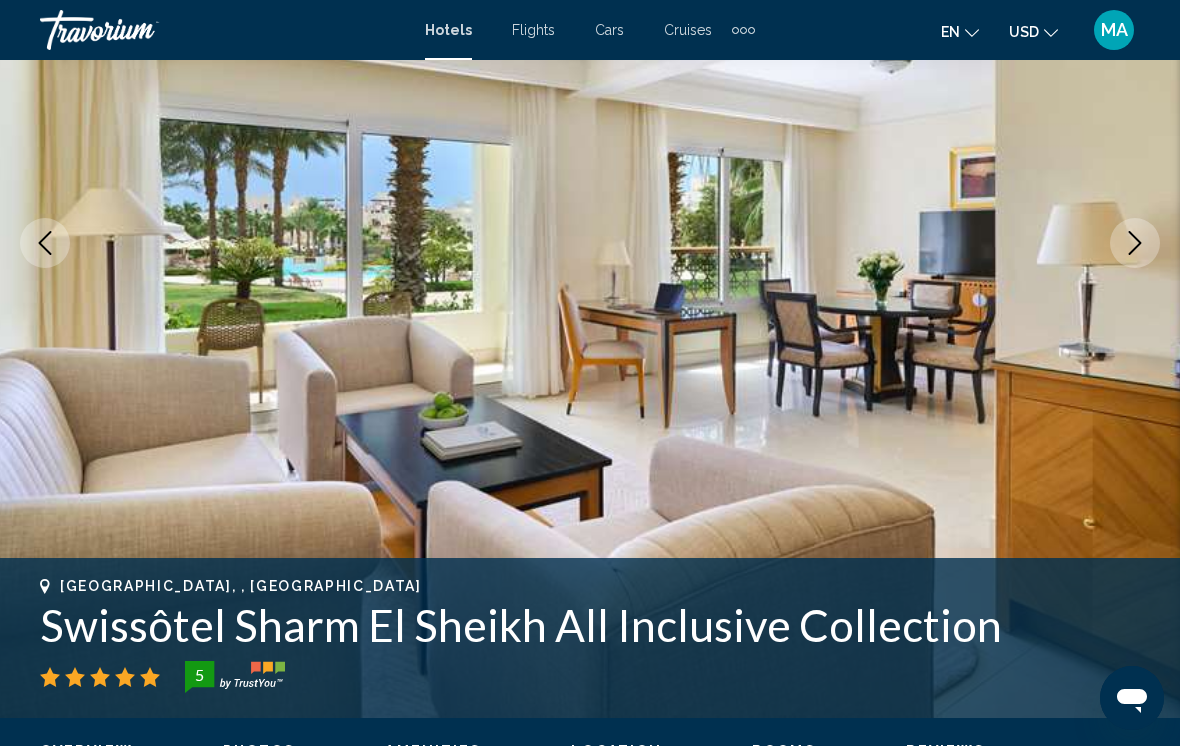 click 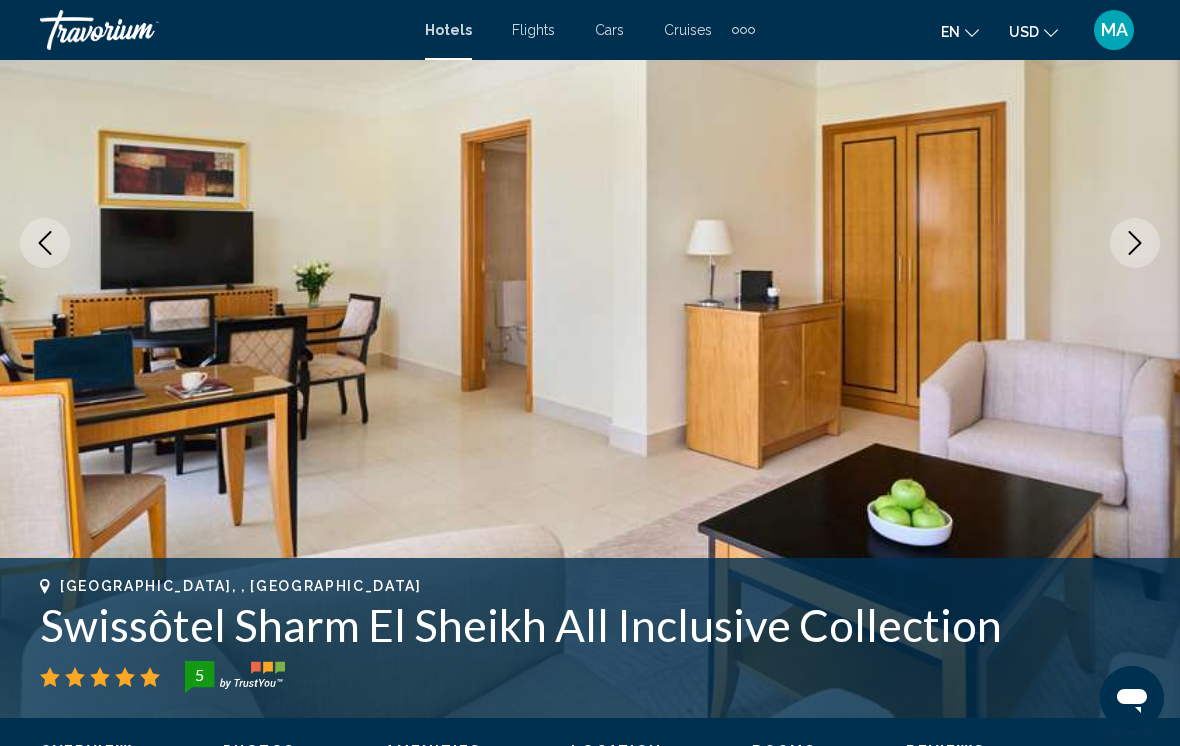click 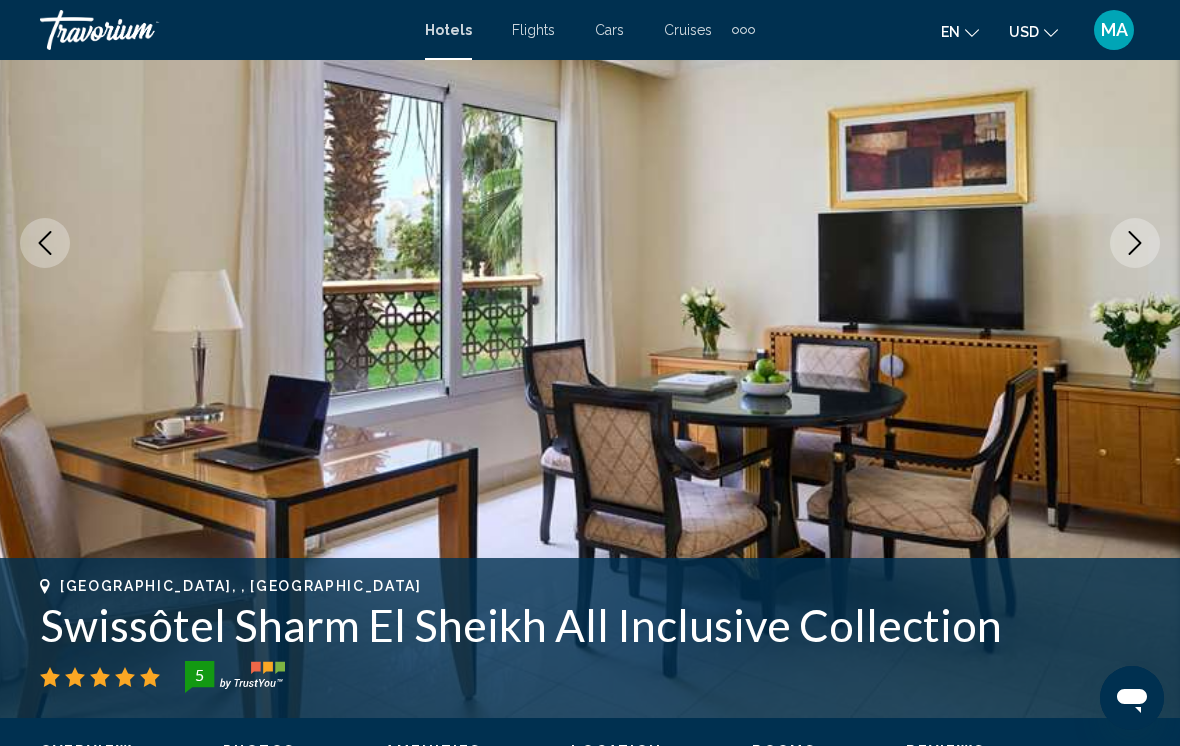 click 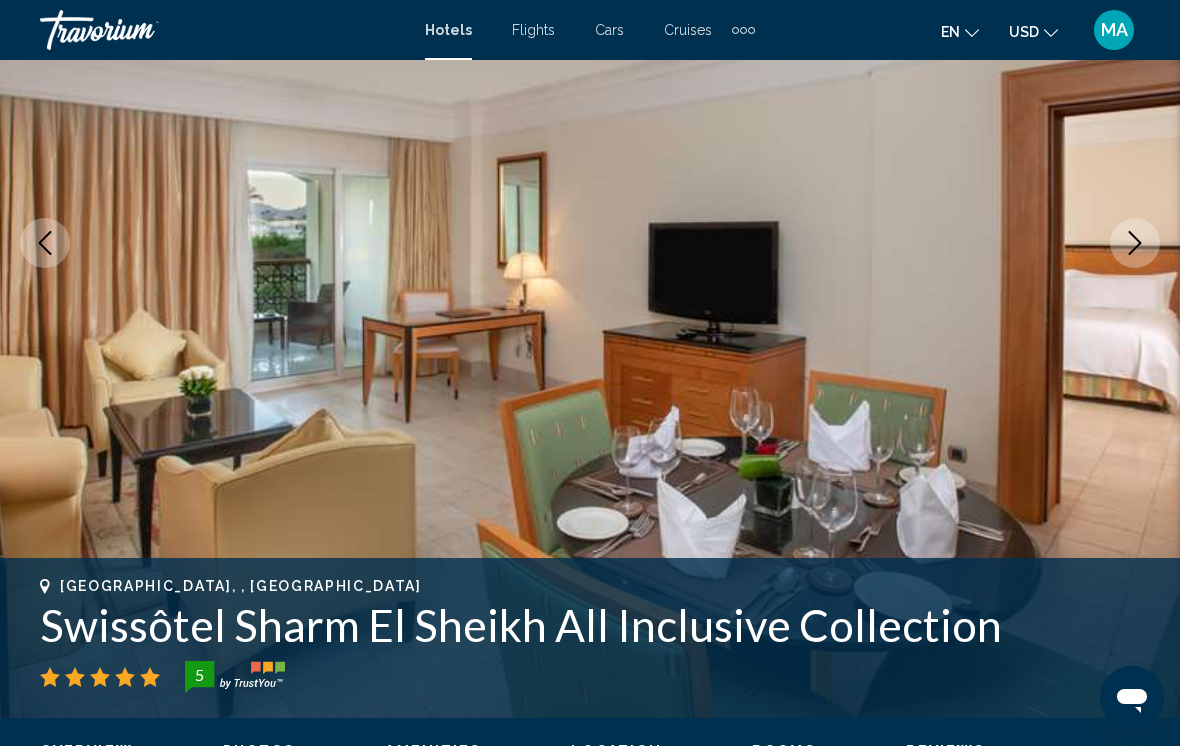 click at bounding box center [1135, 243] 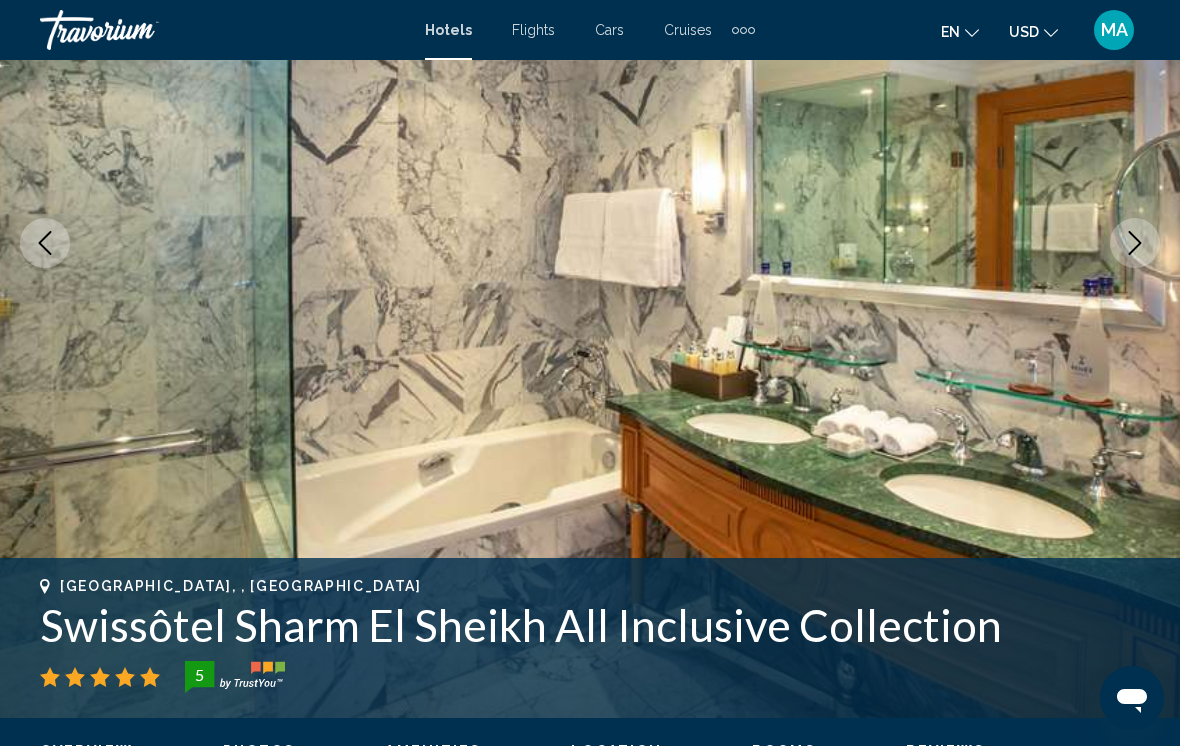 click 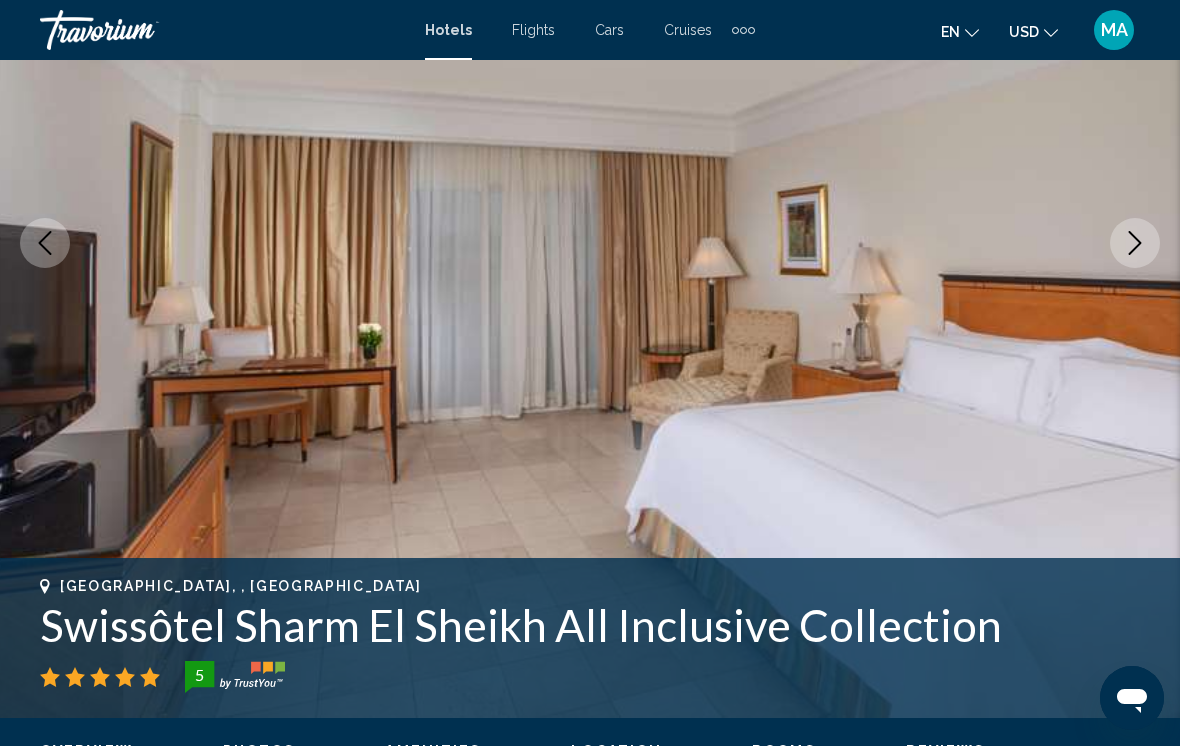 click at bounding box center (1135, 243) 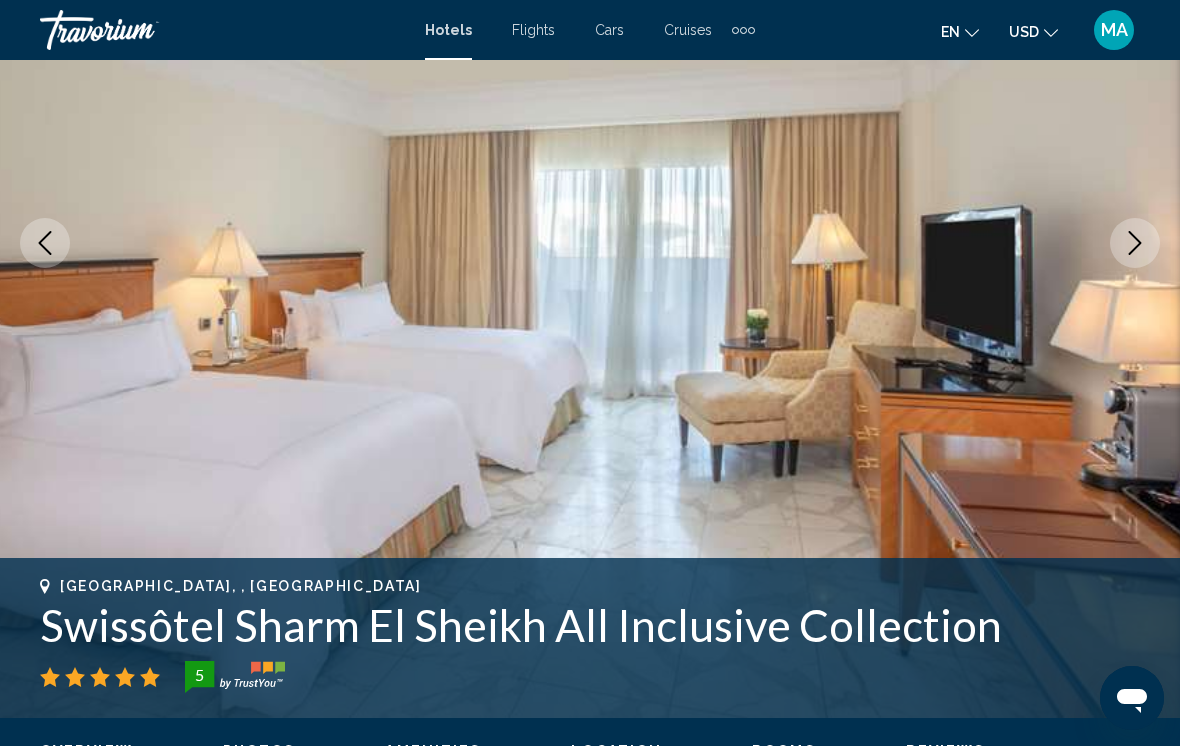 click 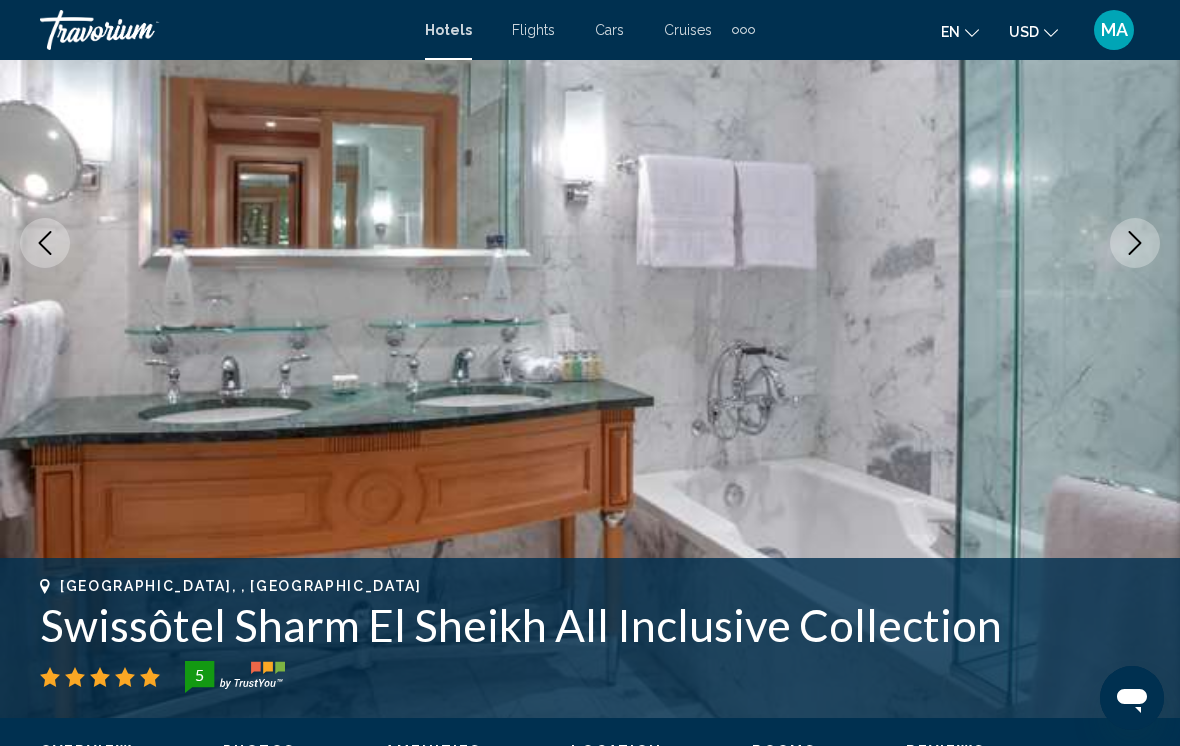 click 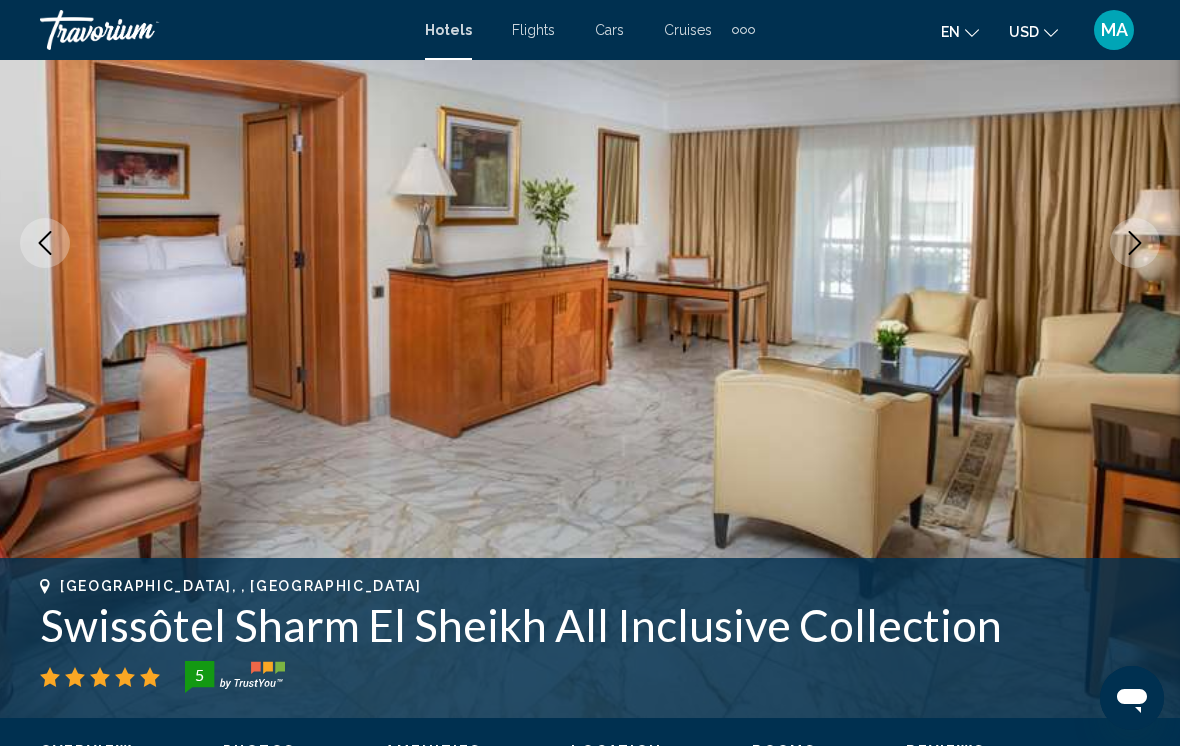 click 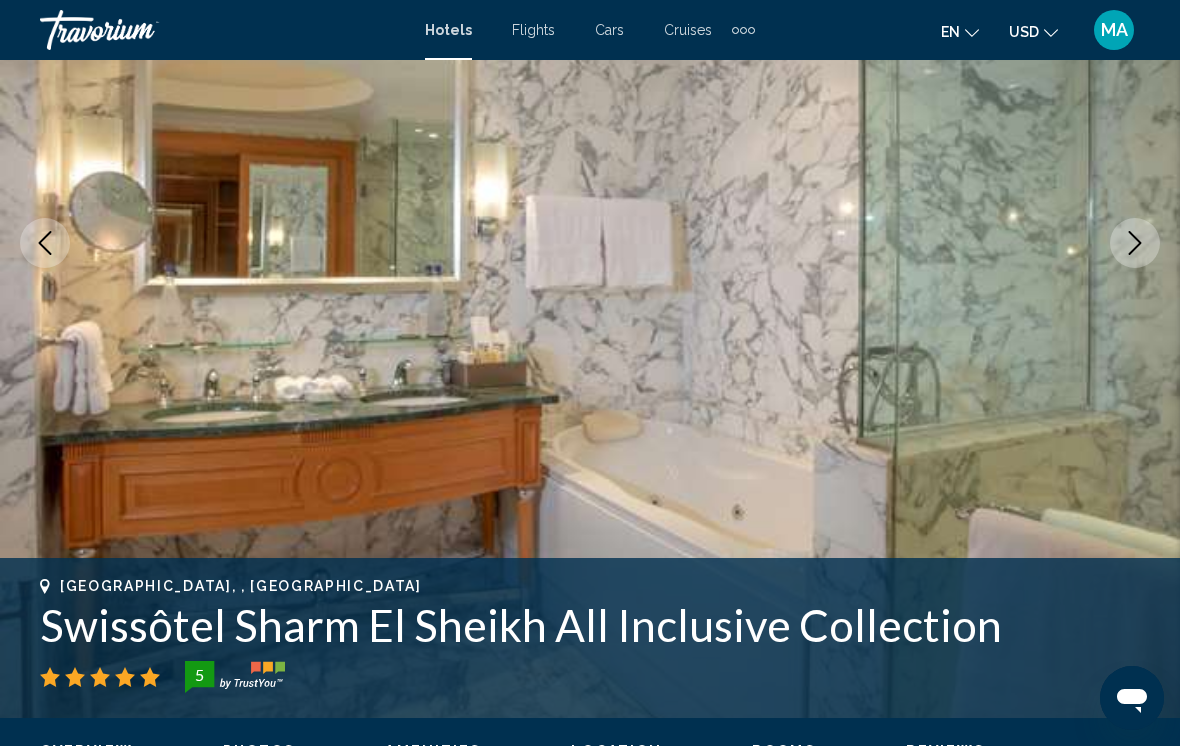 click 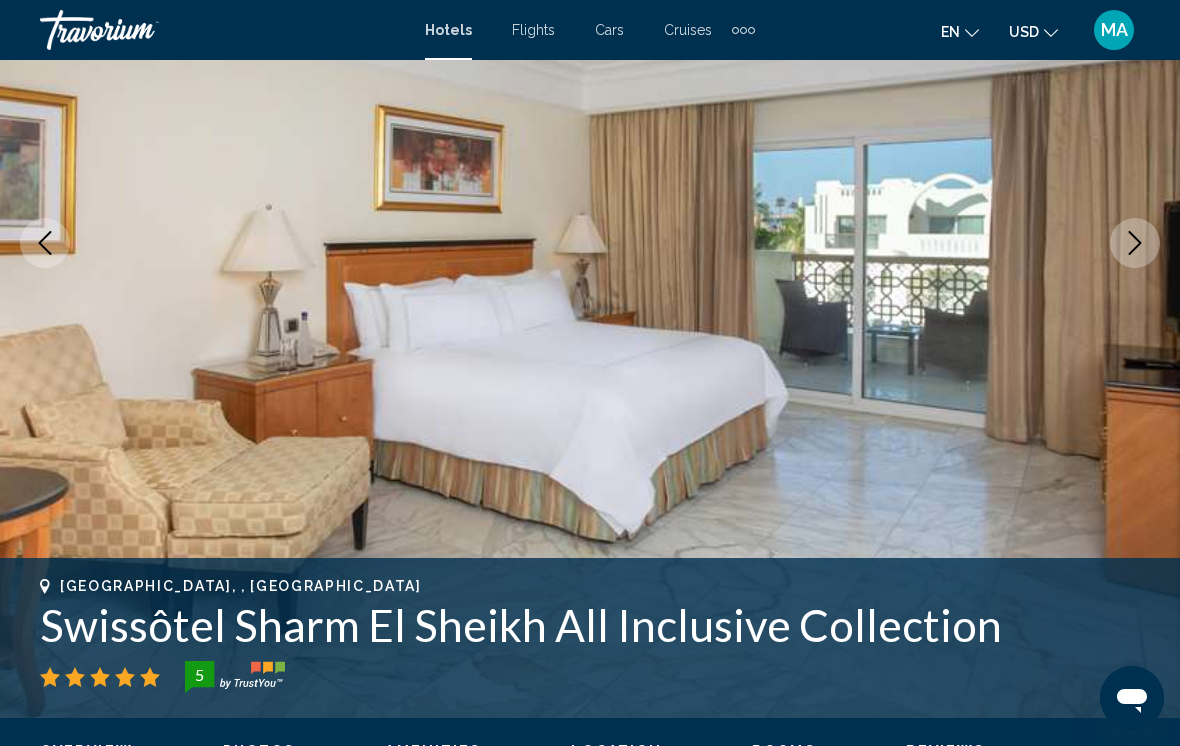 click at bounding box center (1135, 243) 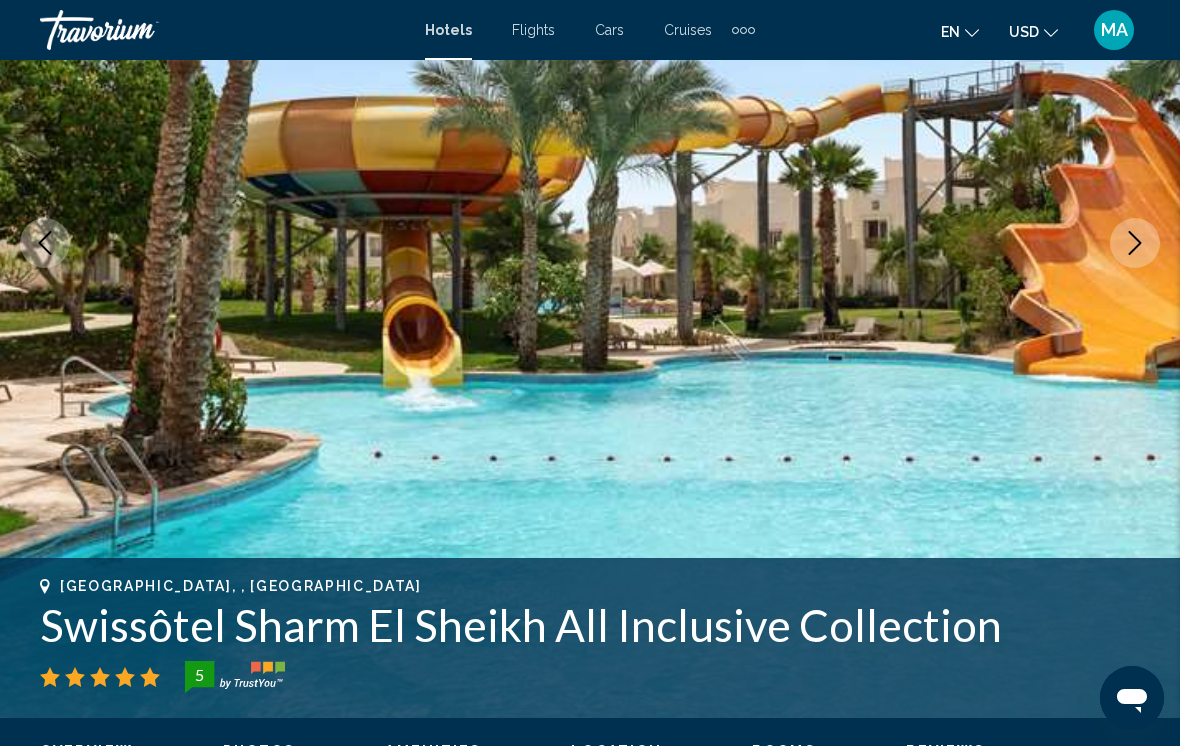 click 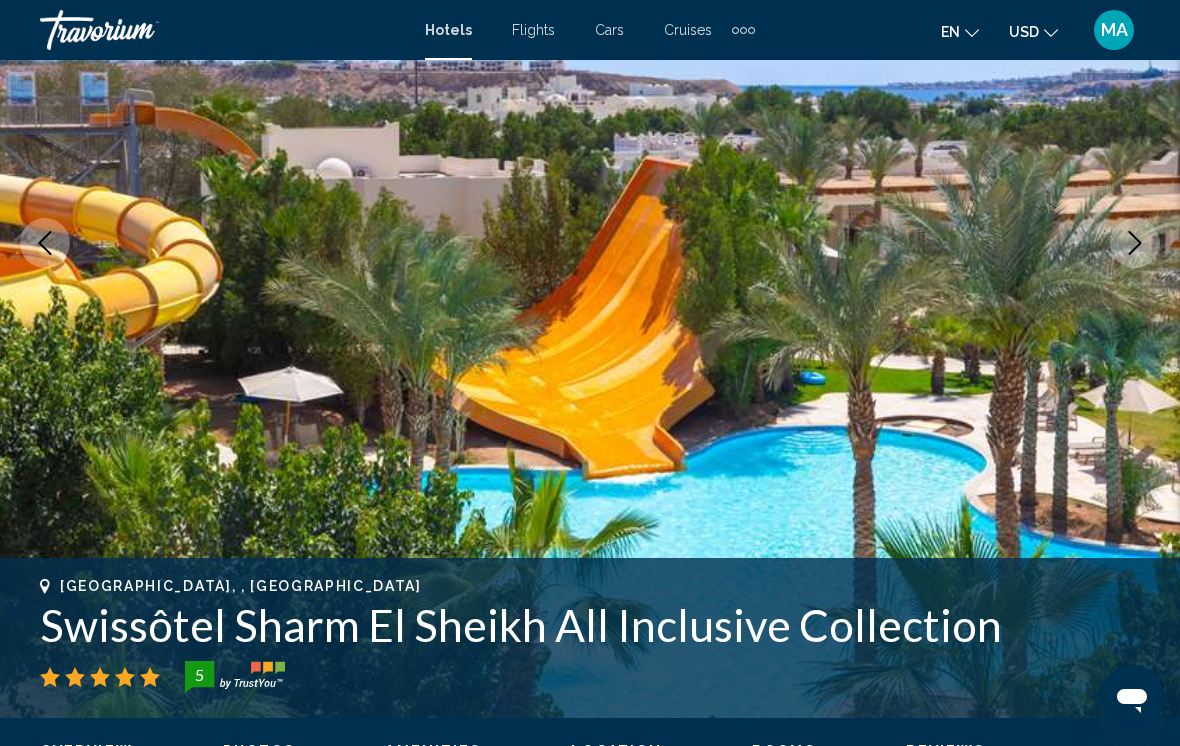 click 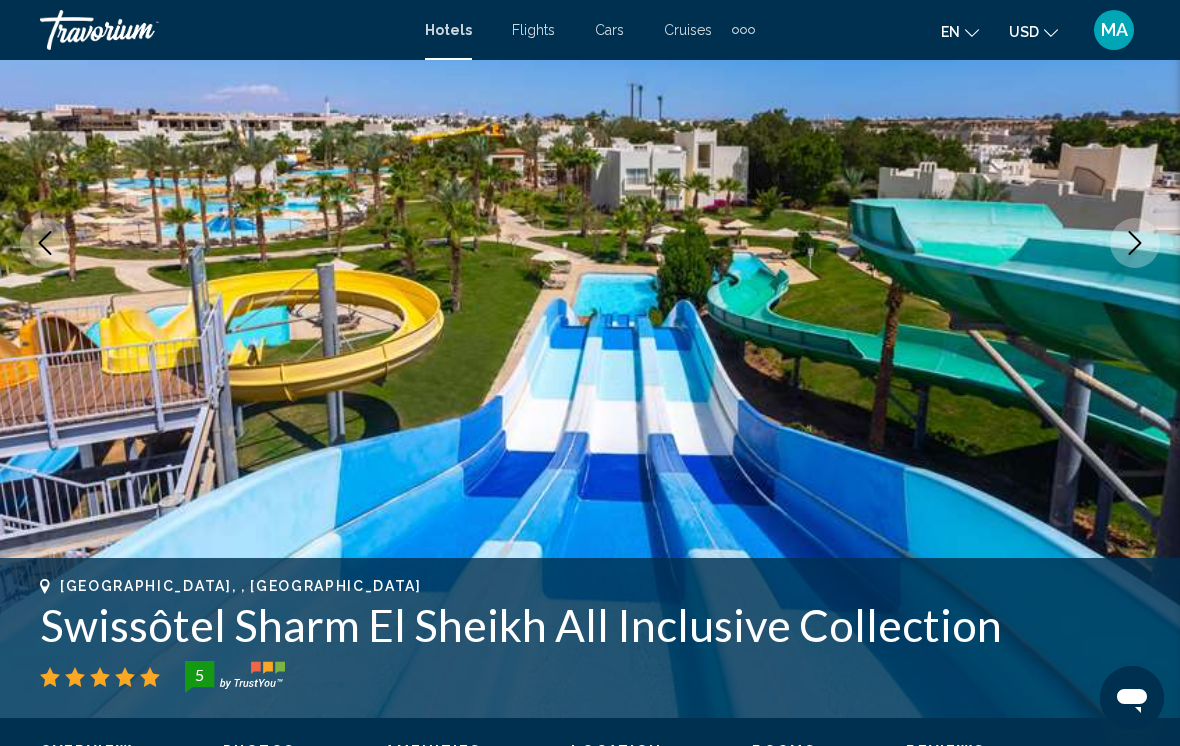 click at bounding box center [1135, 243] 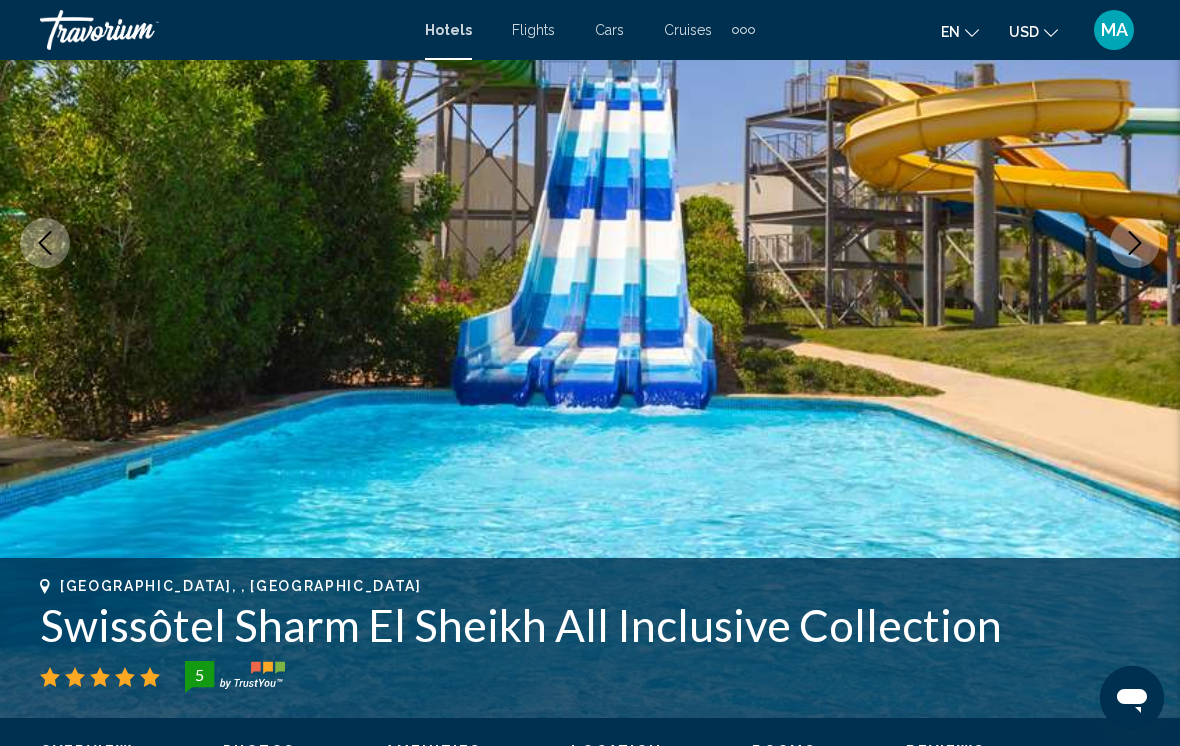 click at bounding box center (590, 243) 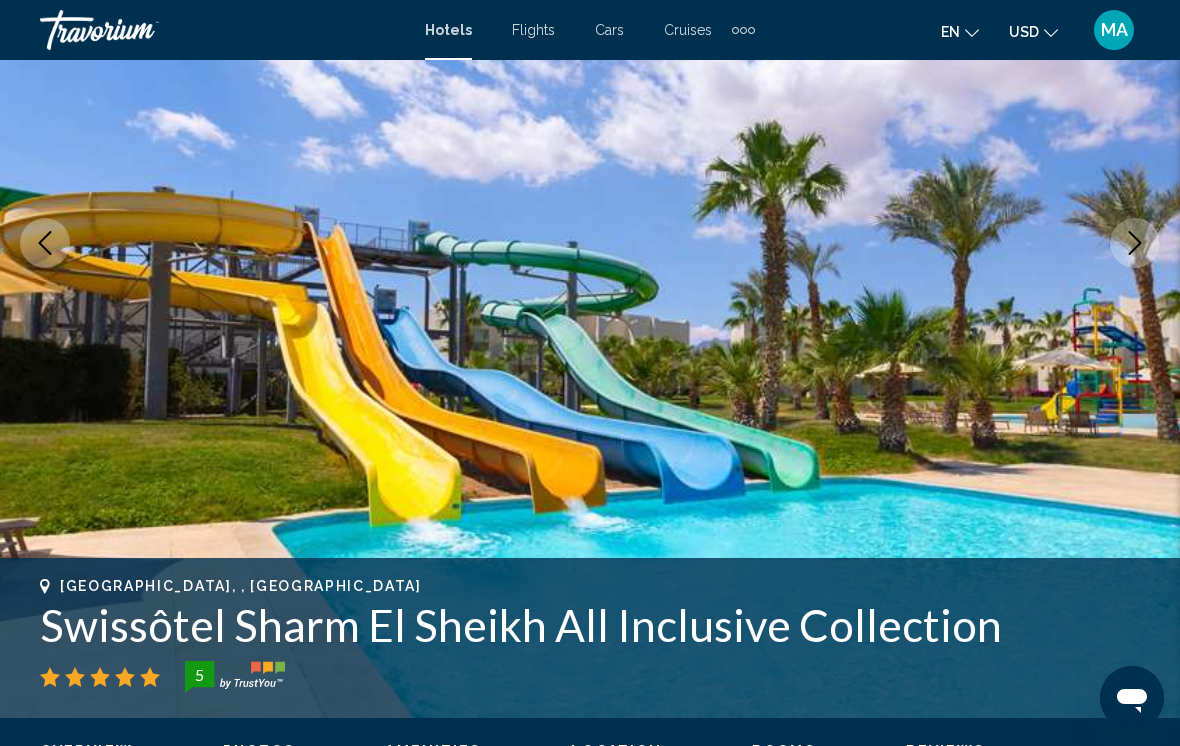 click 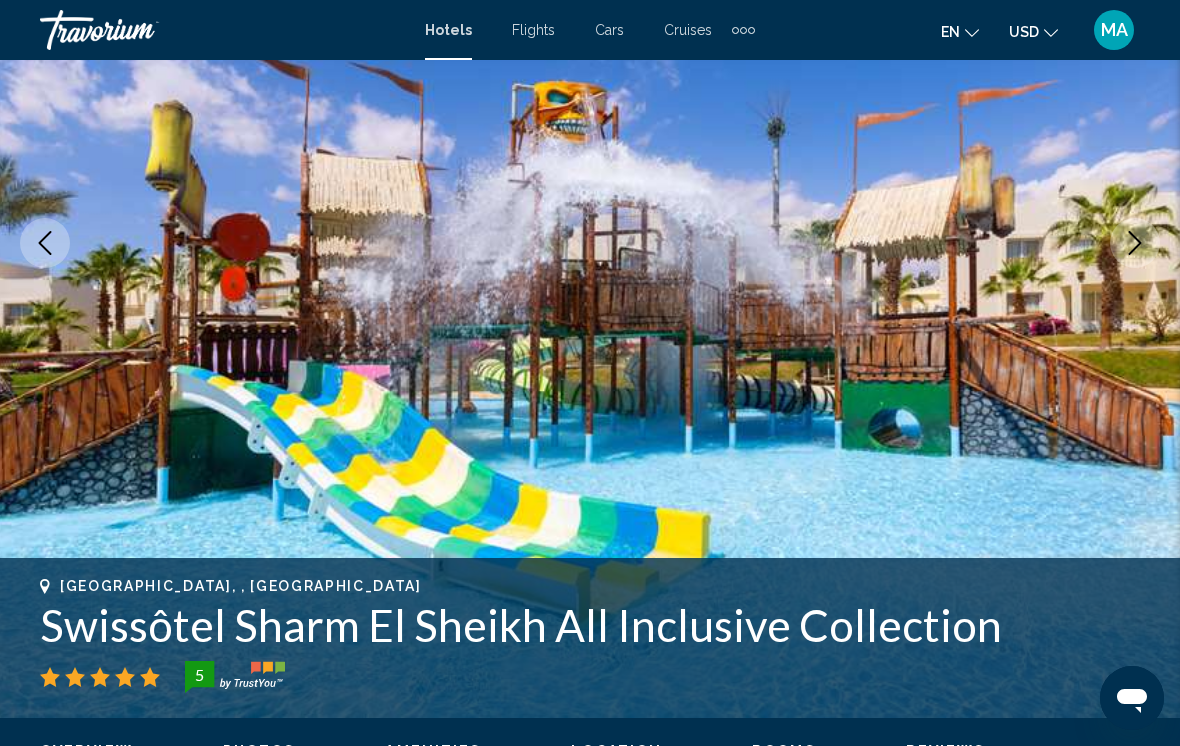 click 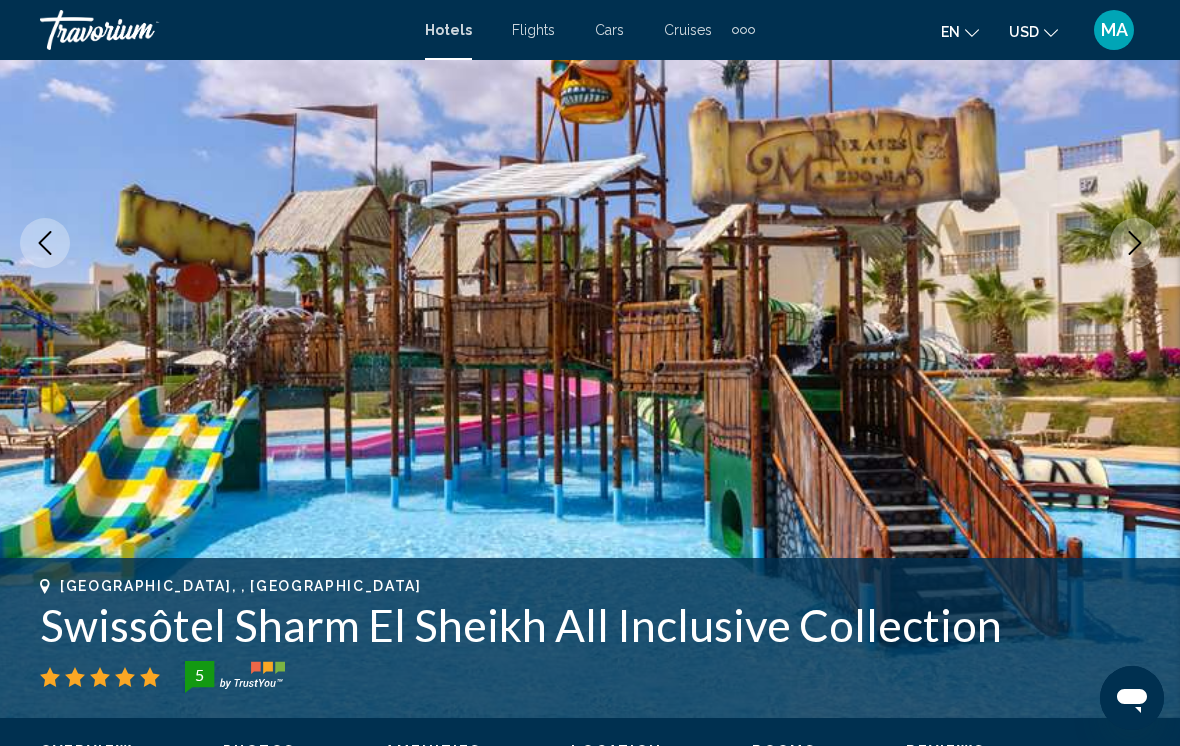 click 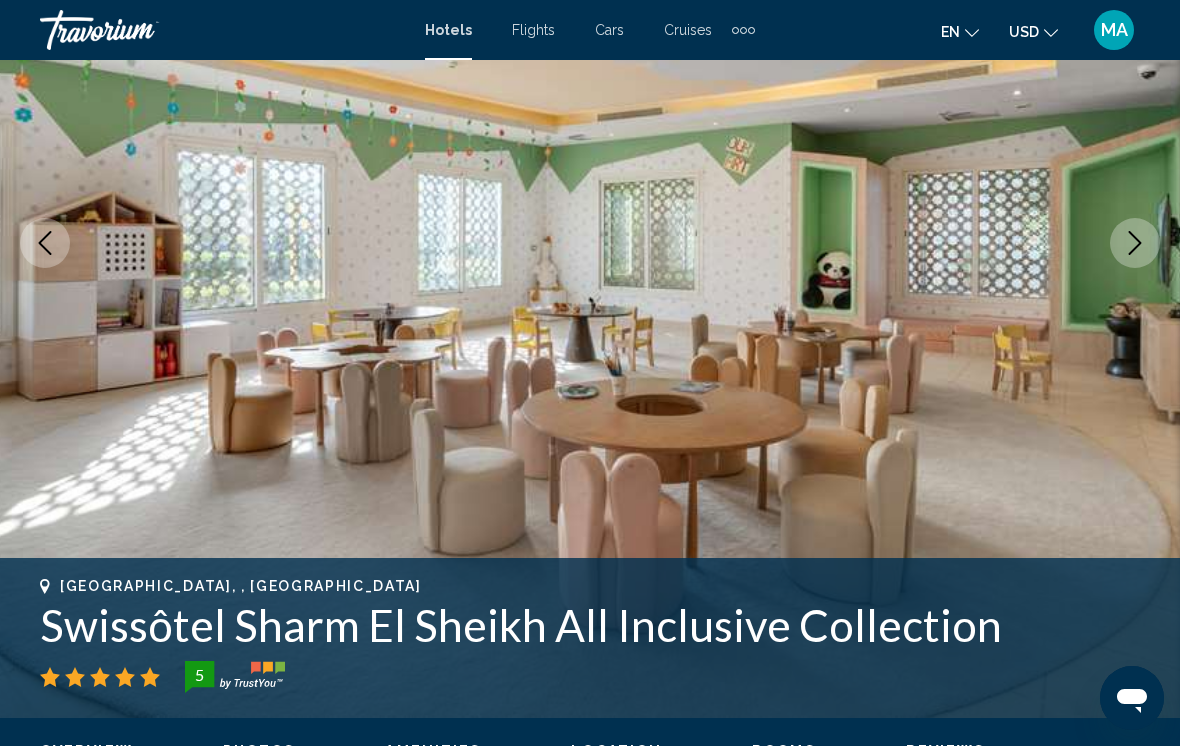 click 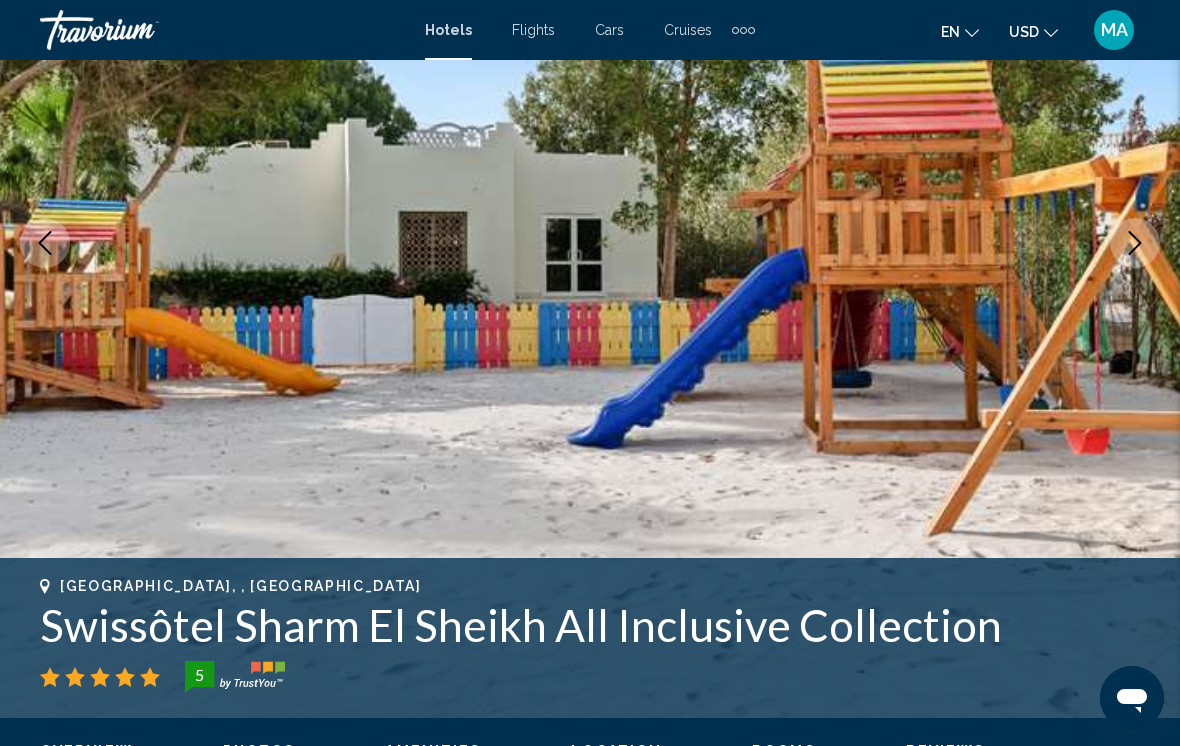 click 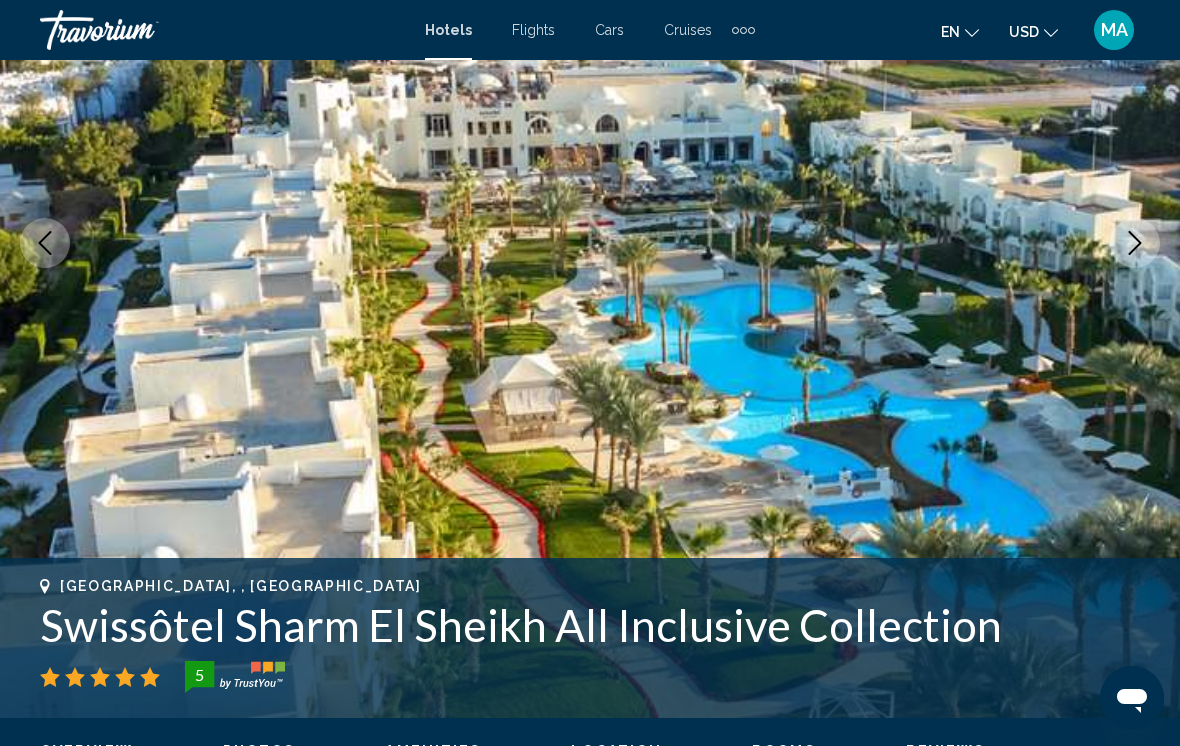 click 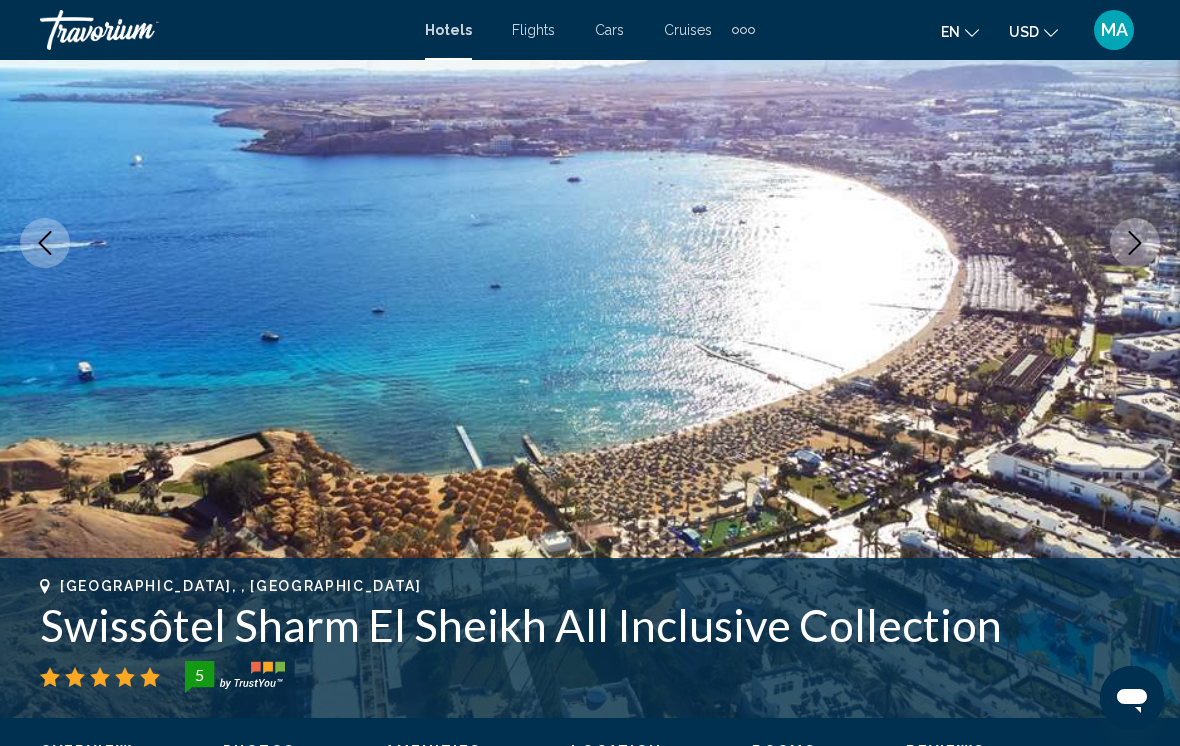 click 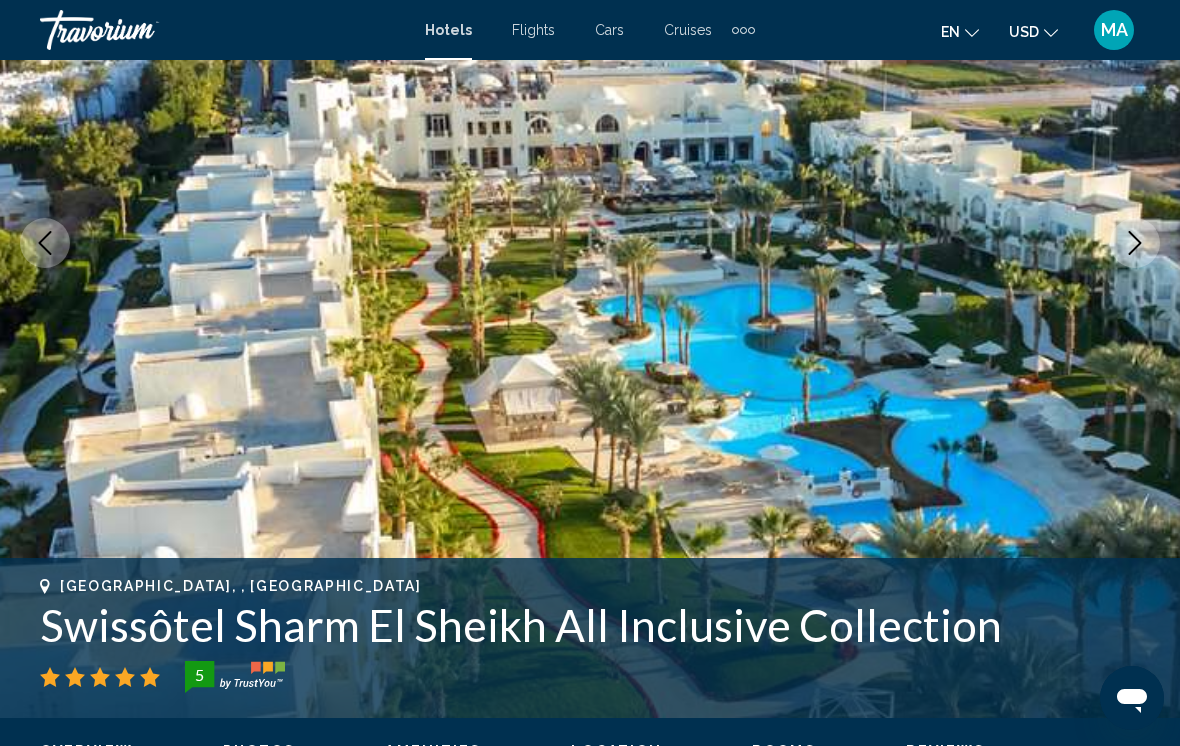 click at bounding box center [1135, 243] 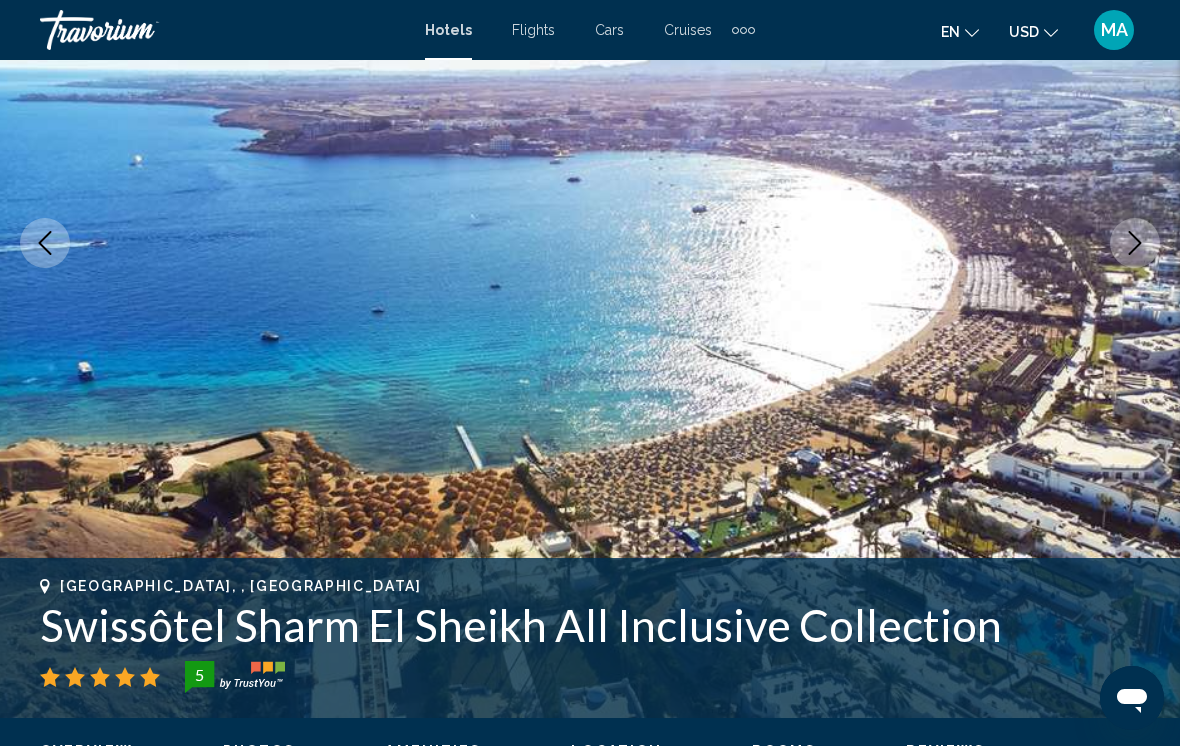 click 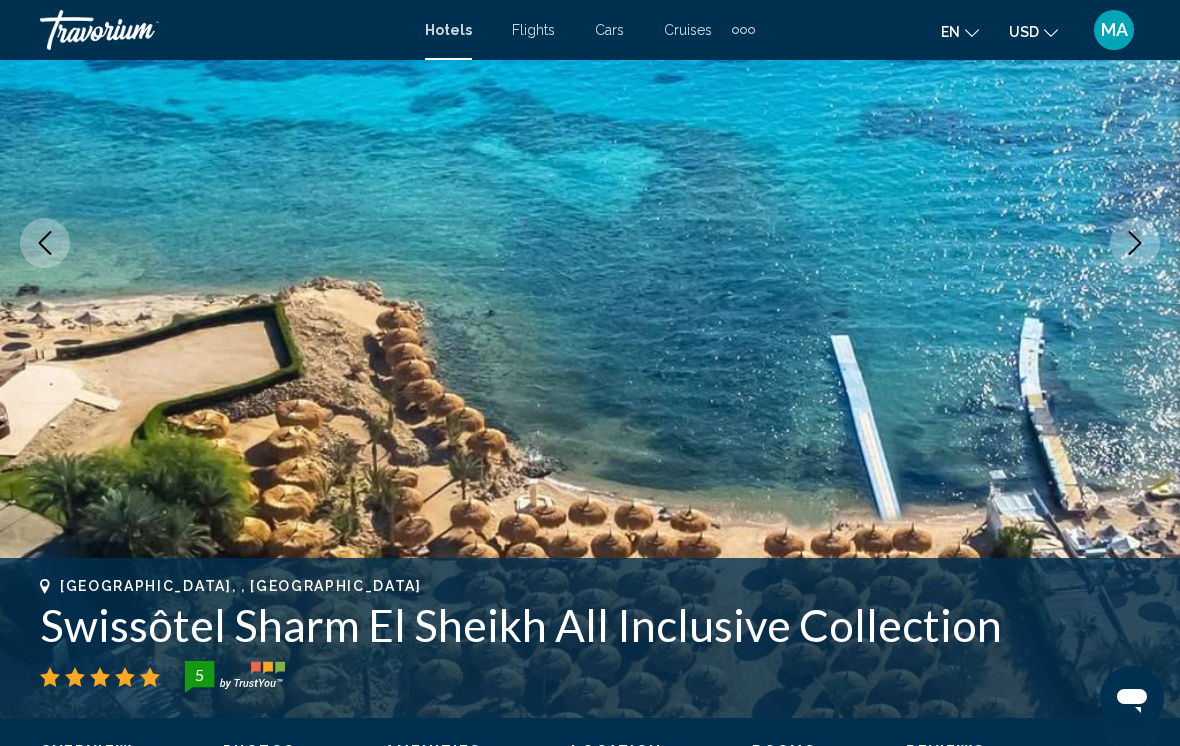 click at bounding box center (1135, 243) 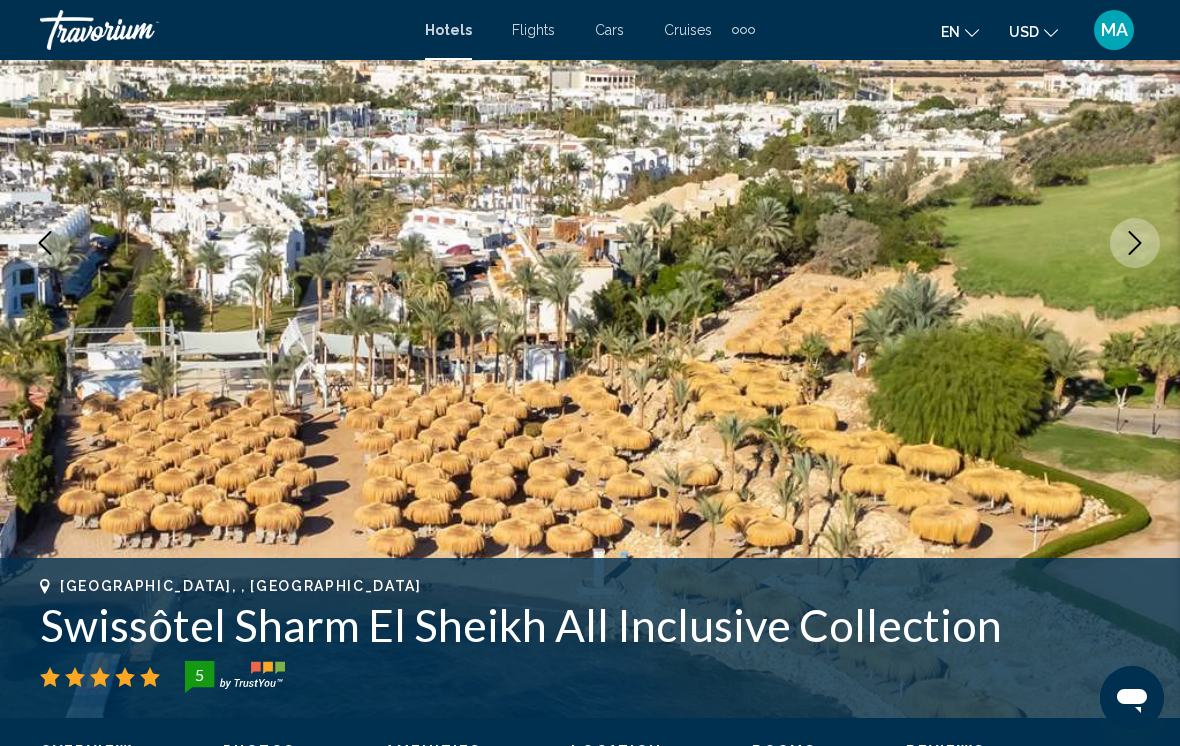 click at bounding box center (1135, 243) 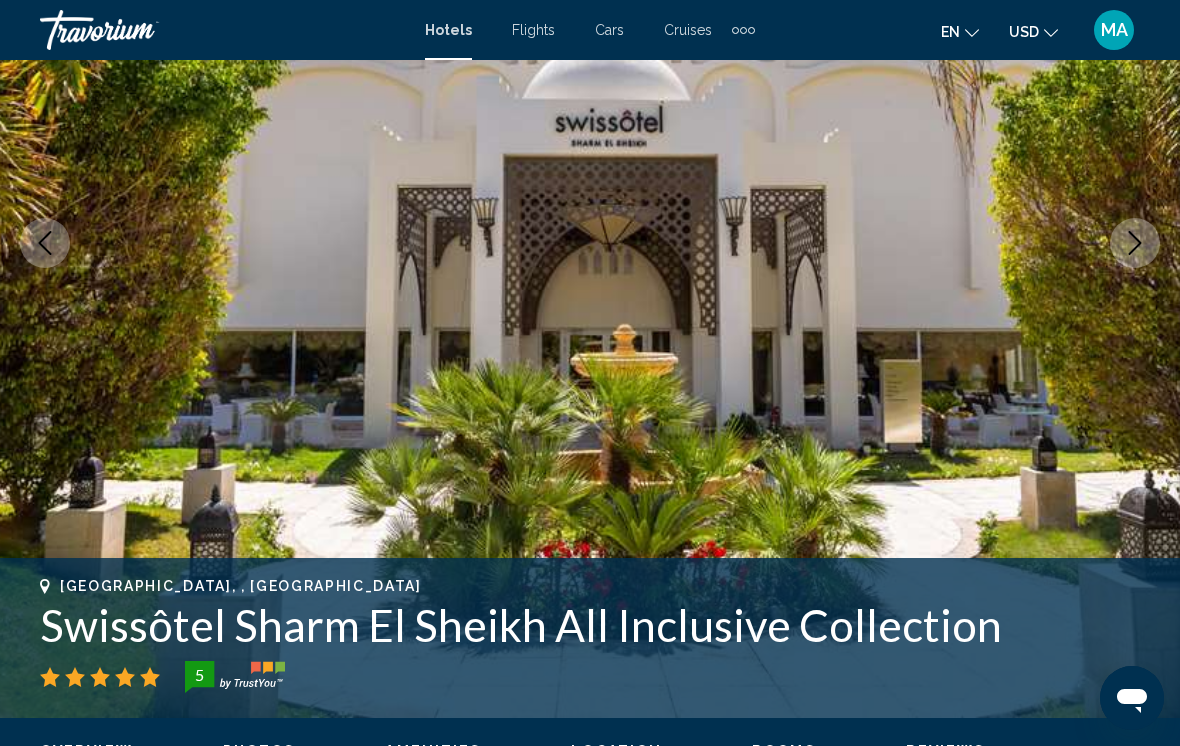 click 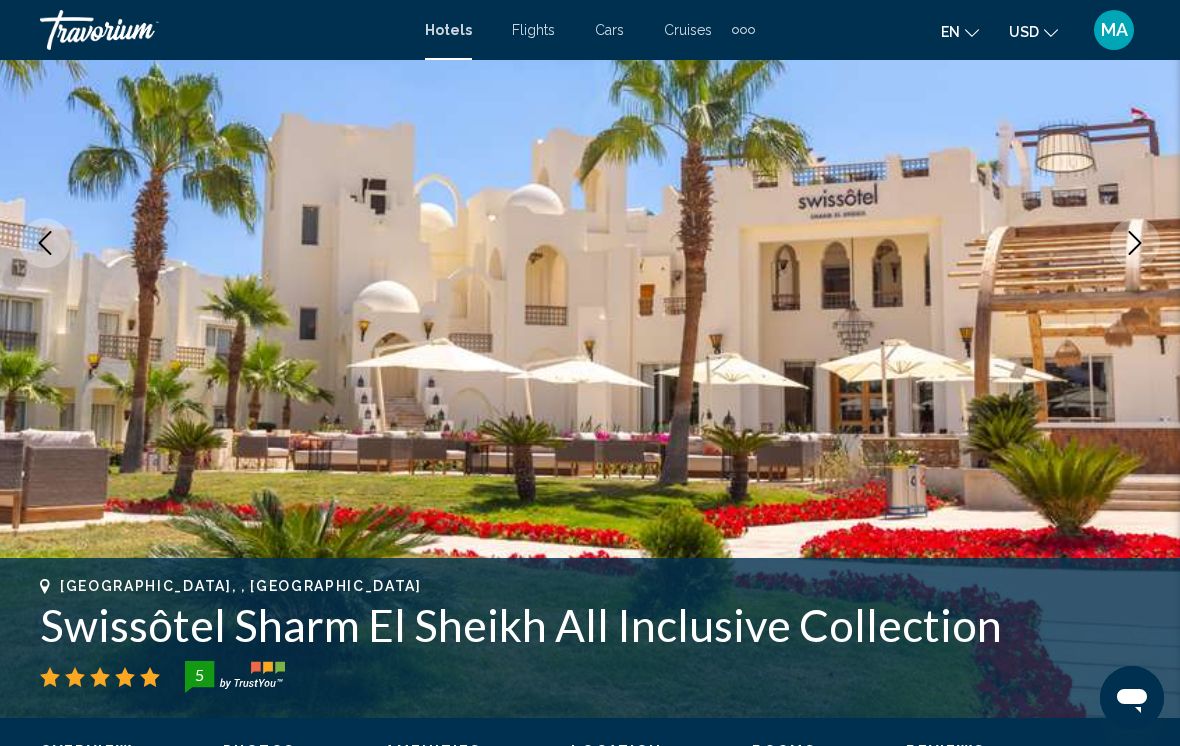 click 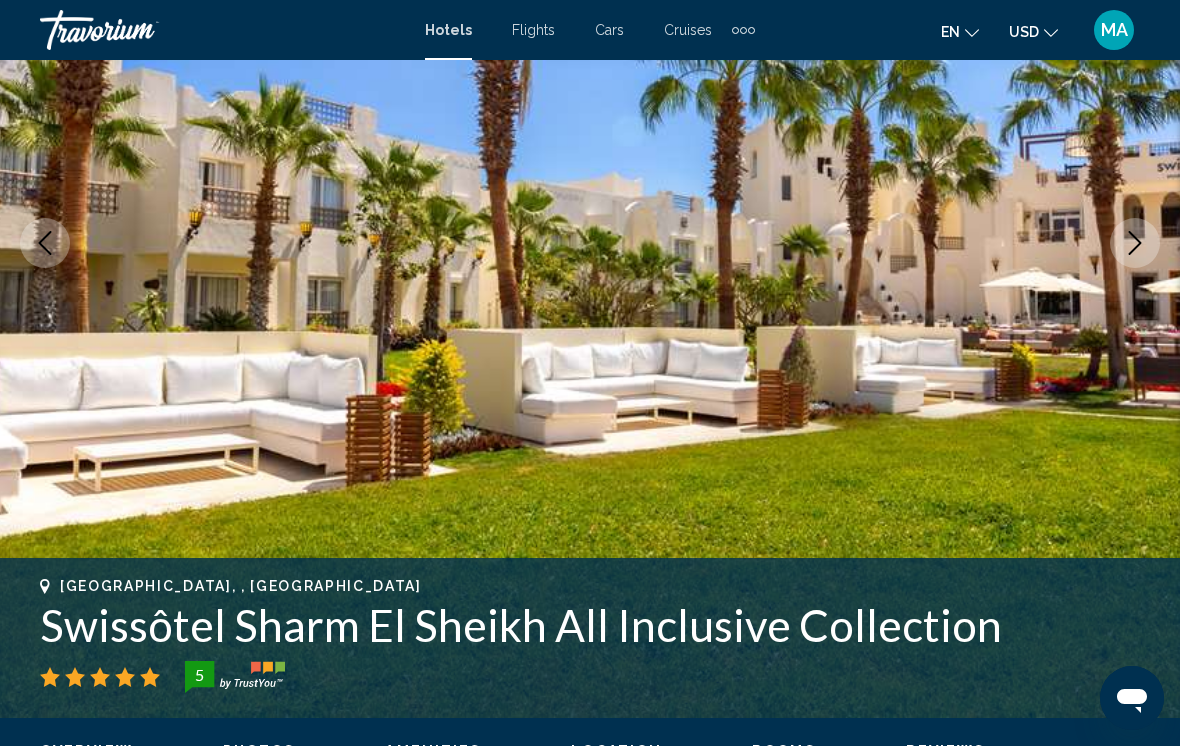 click 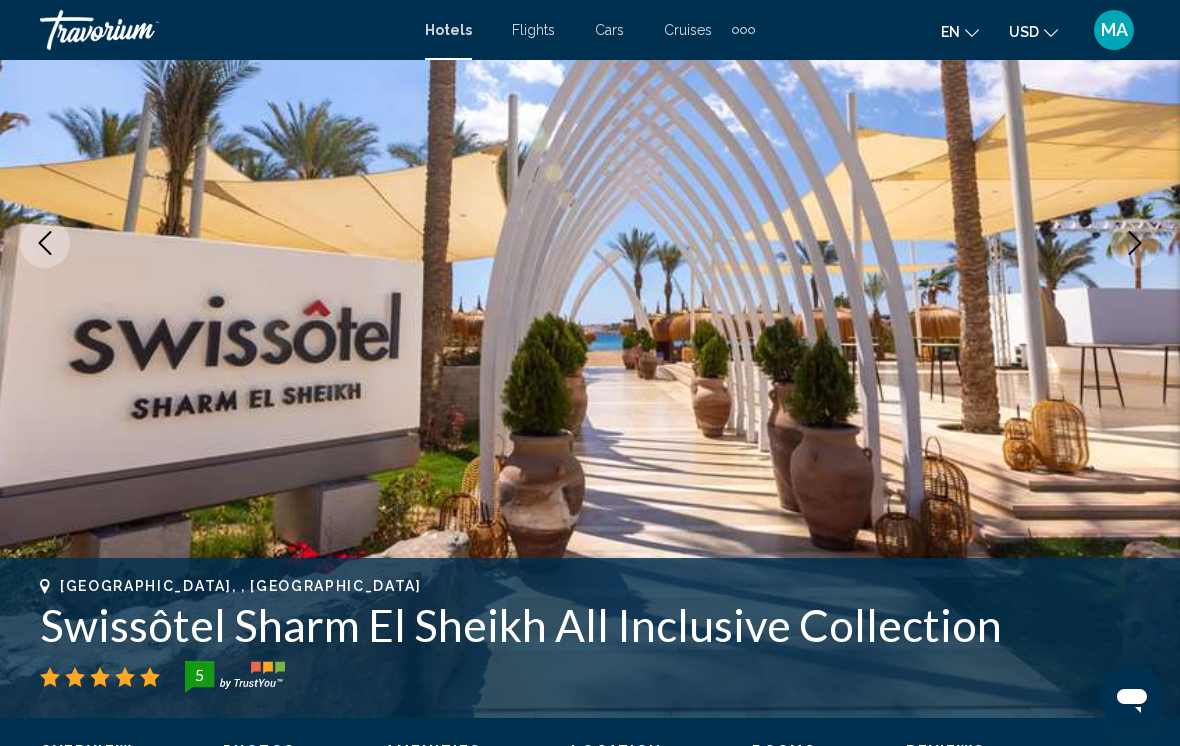 click 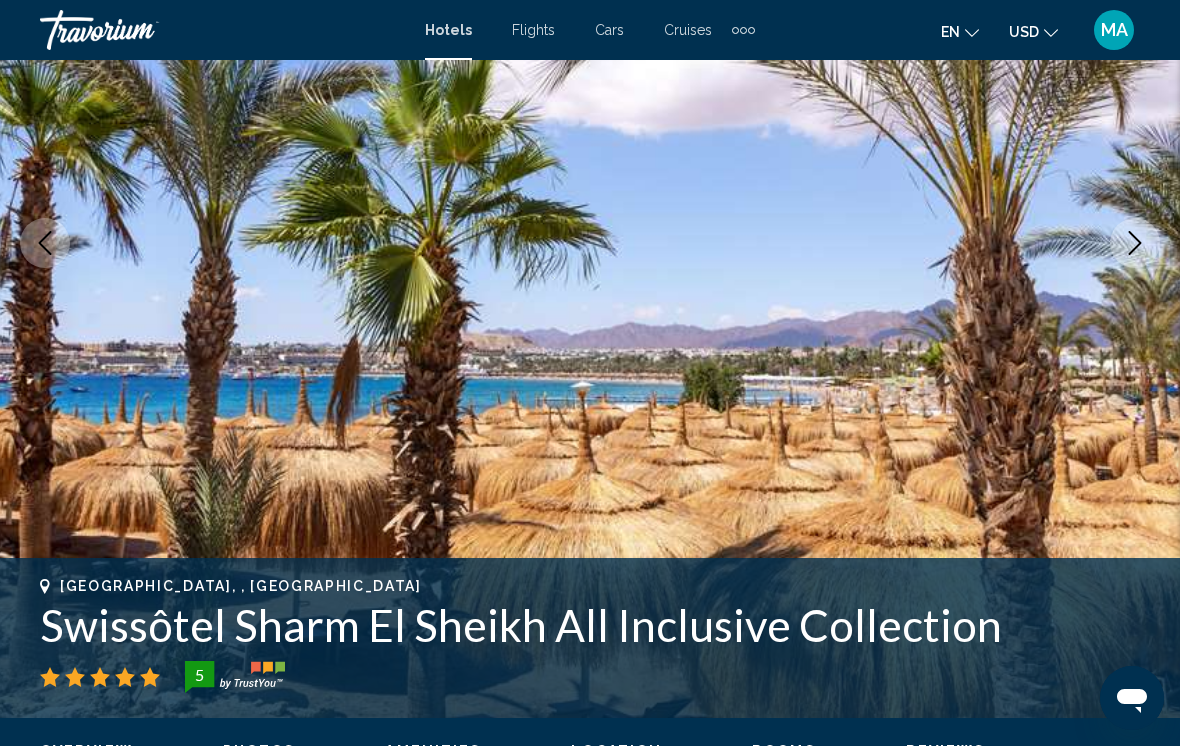 click at bounding box center [1135, 243] 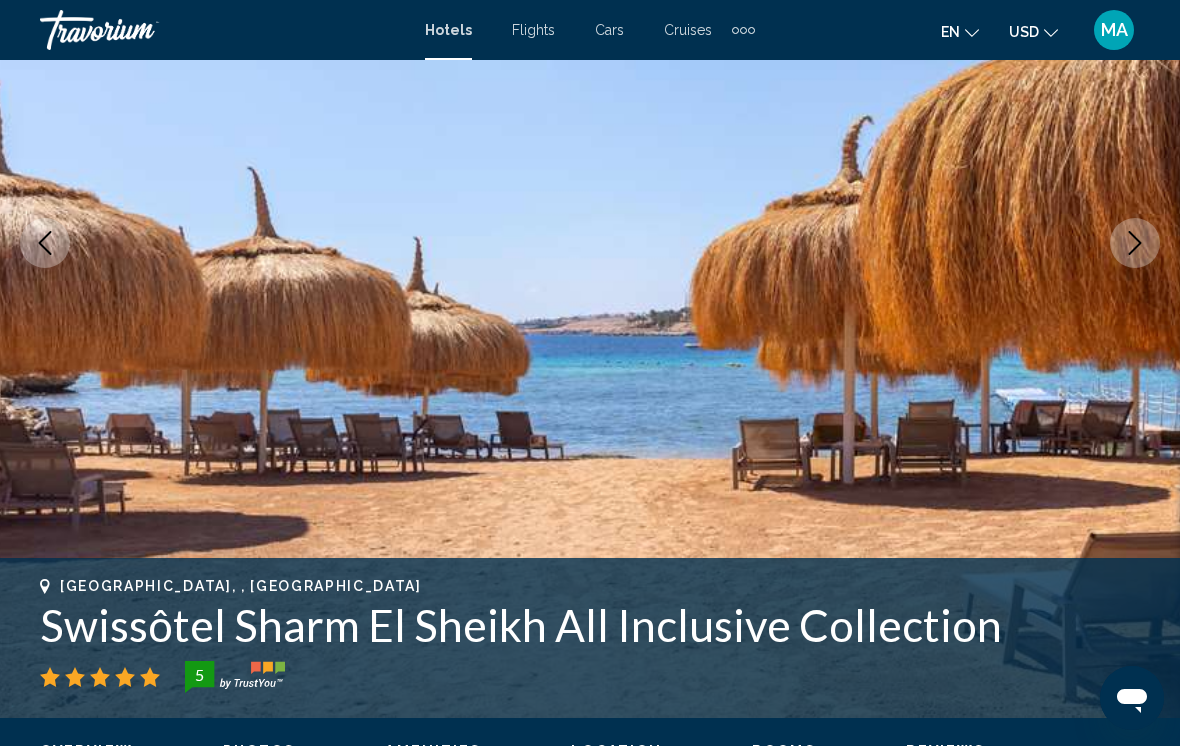 click at bounding box center (1135, 243) 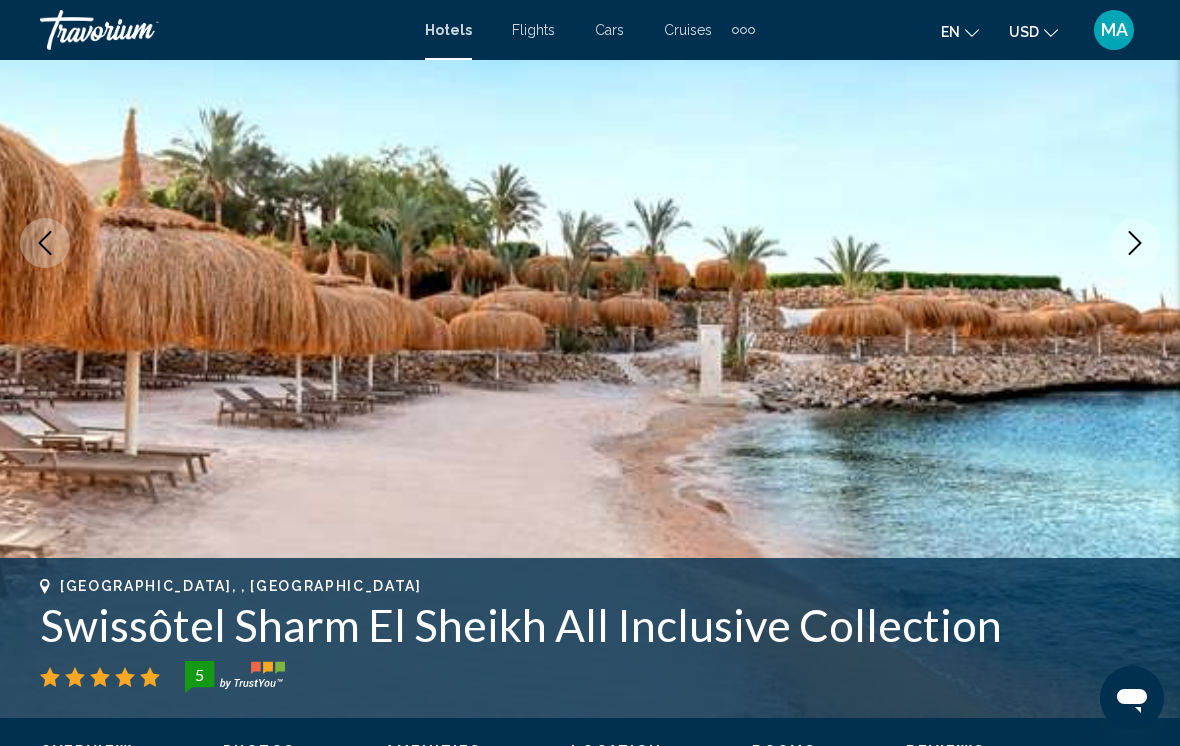 click at bounding box center (590, 243) 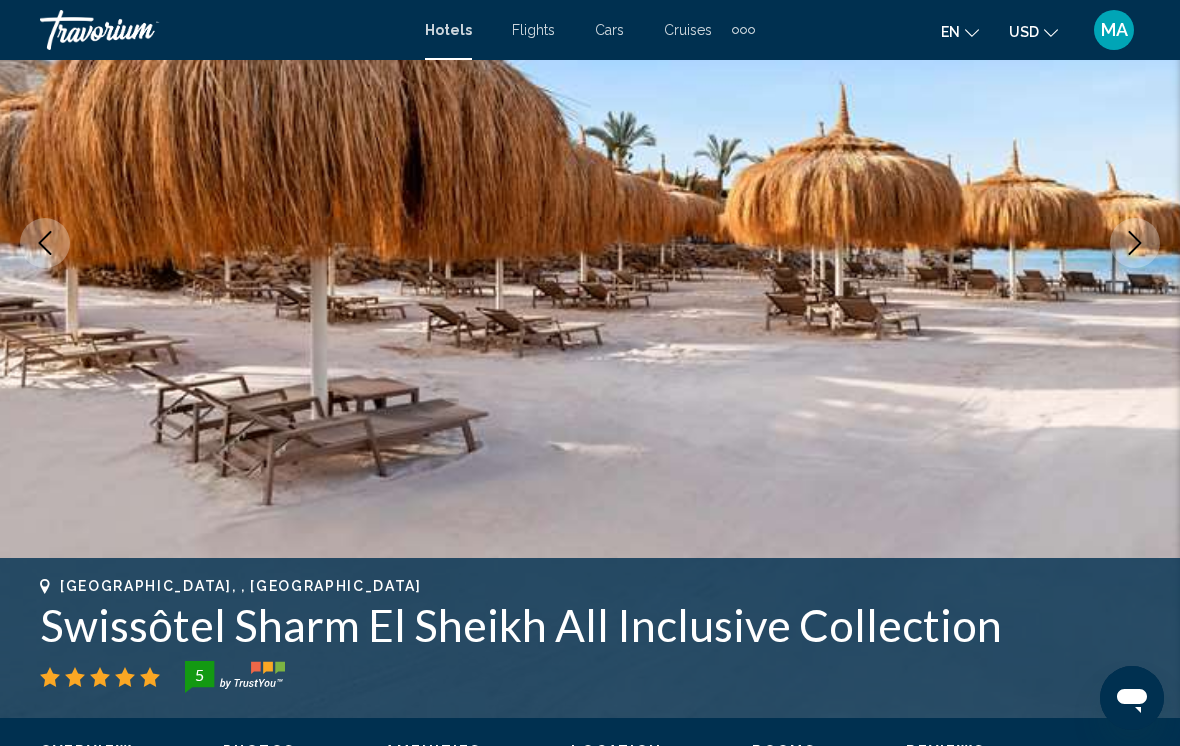 click 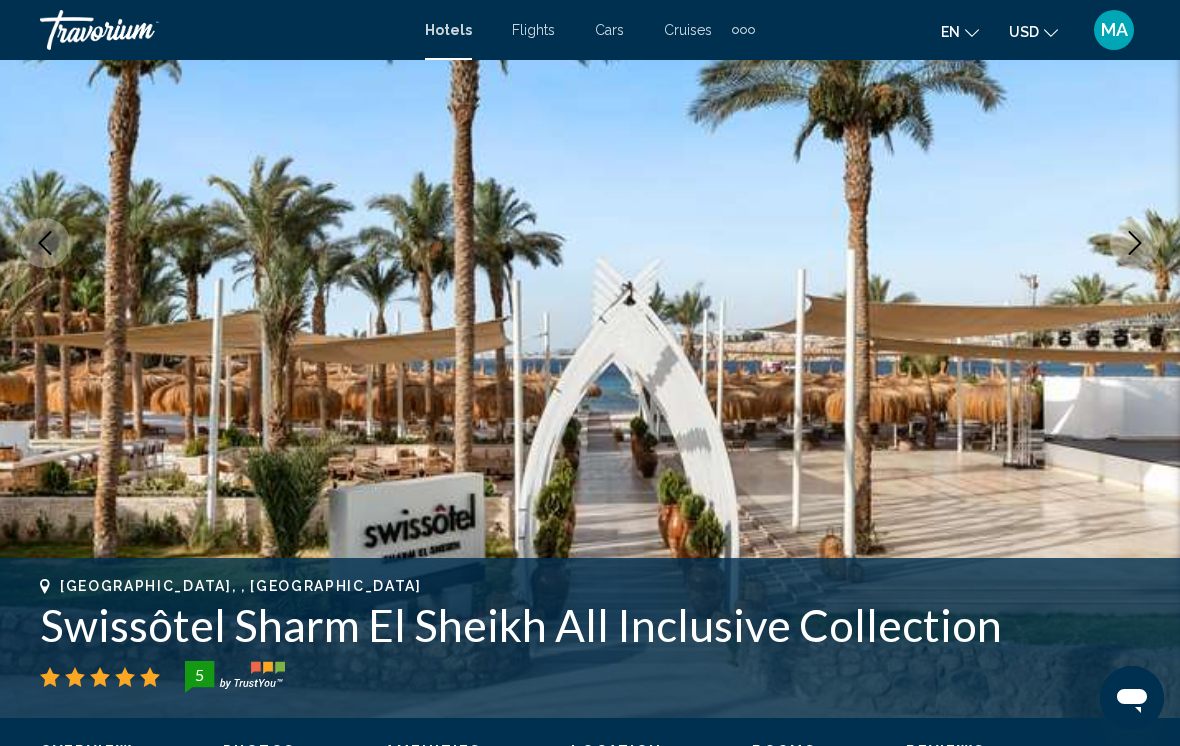 click 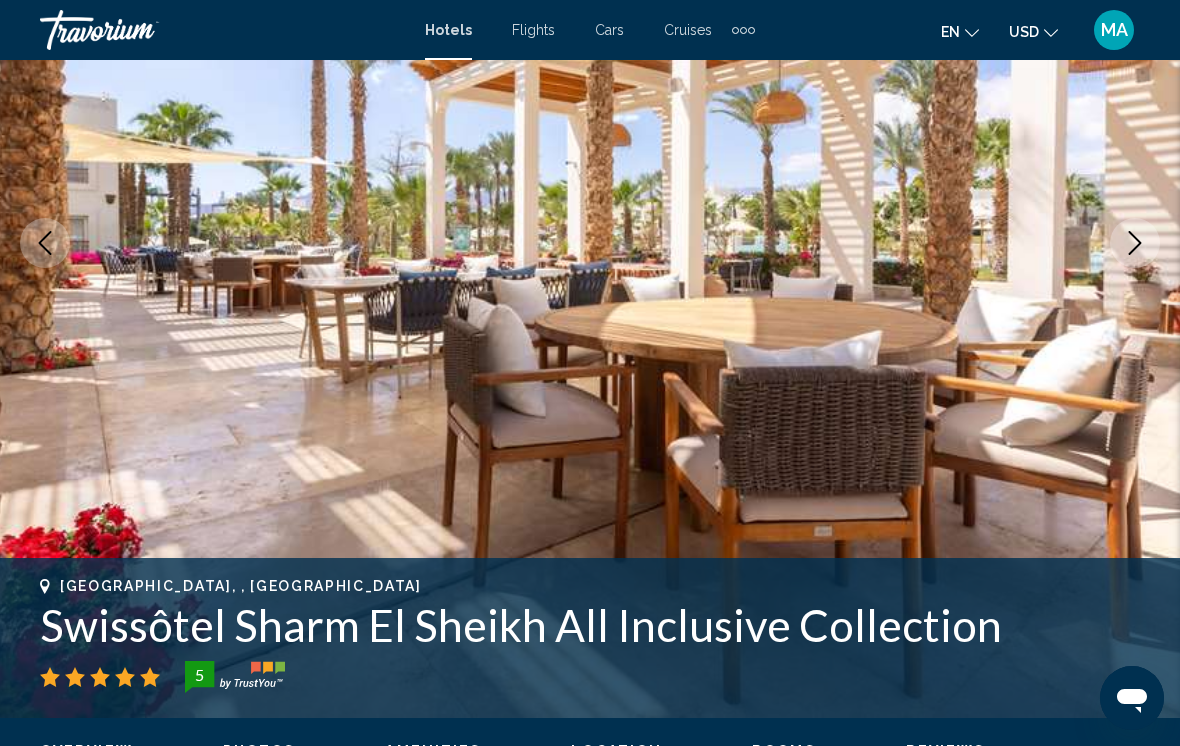 click 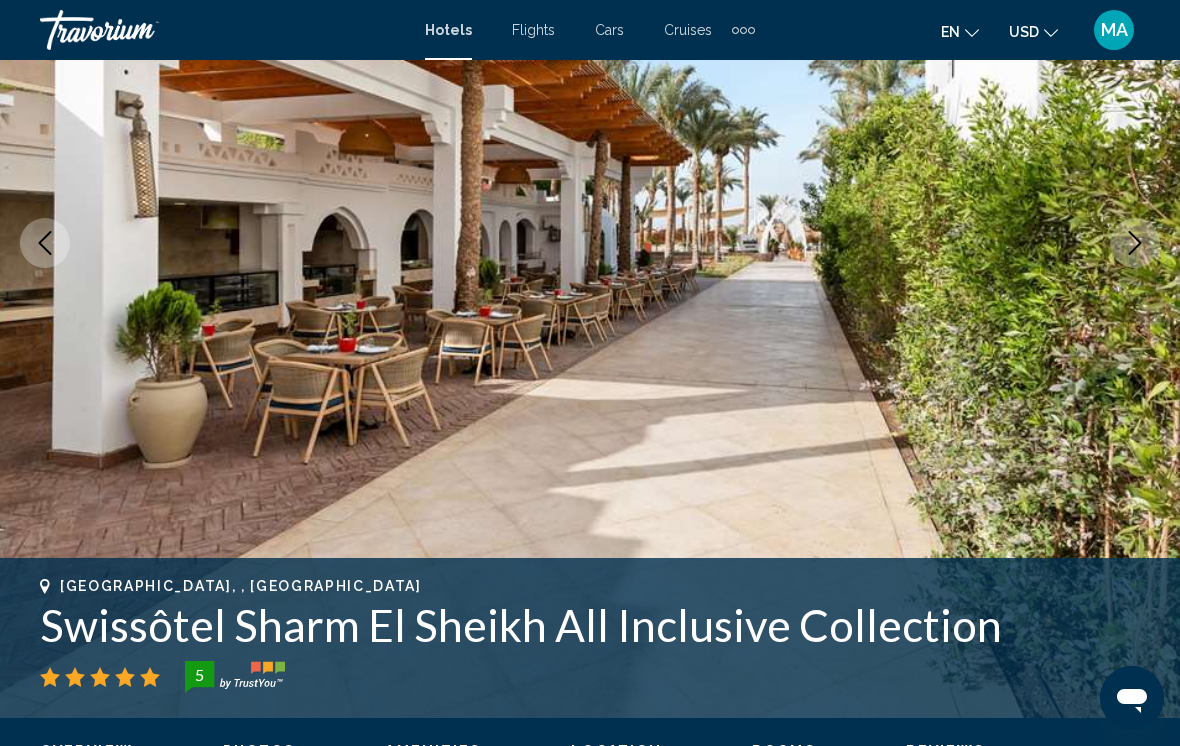 click 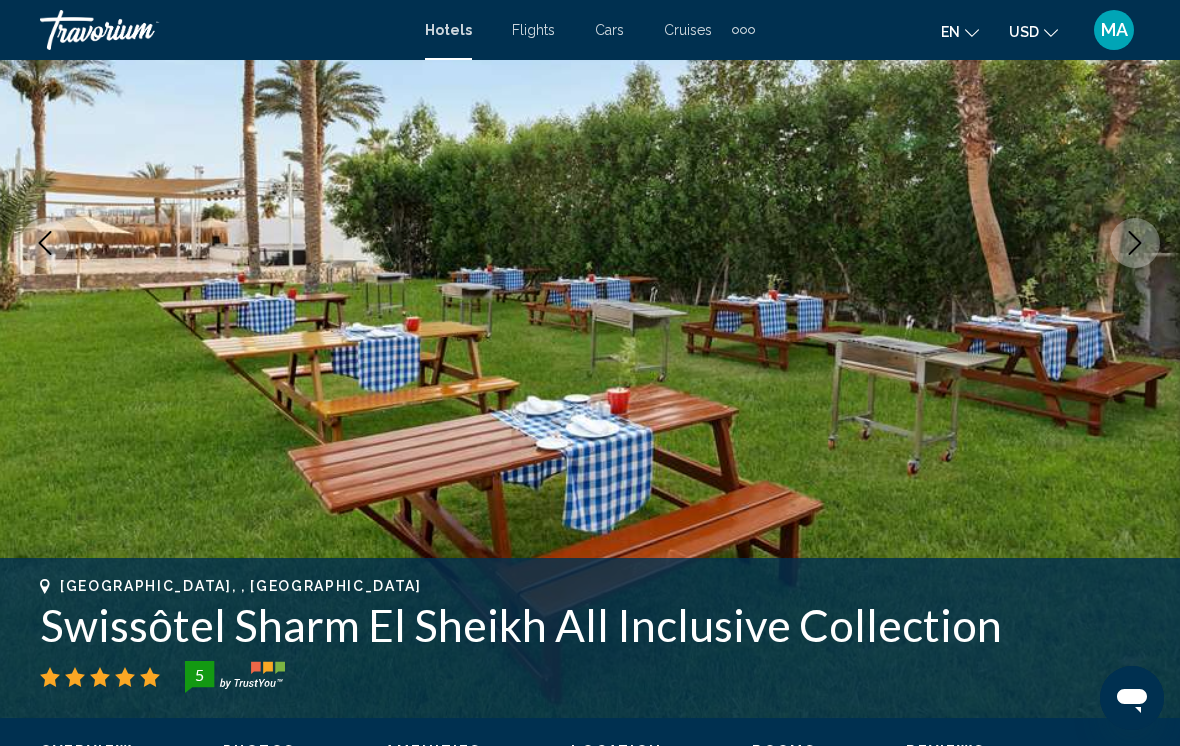 click 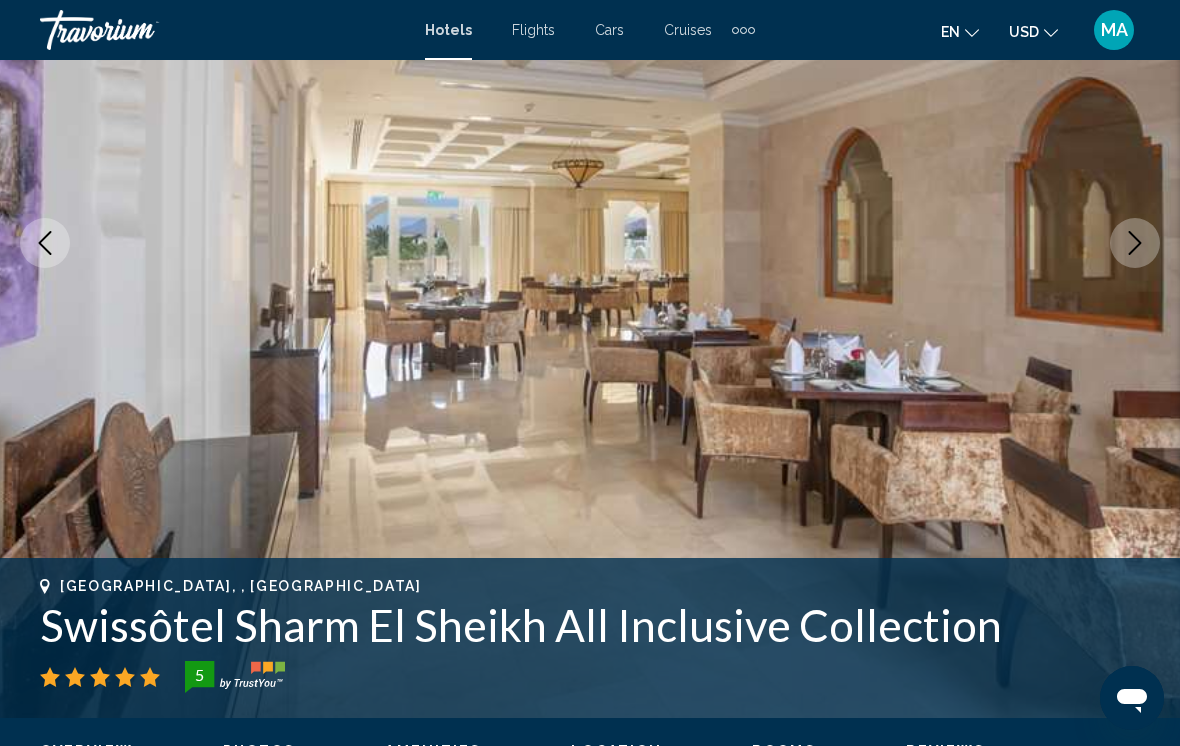 click 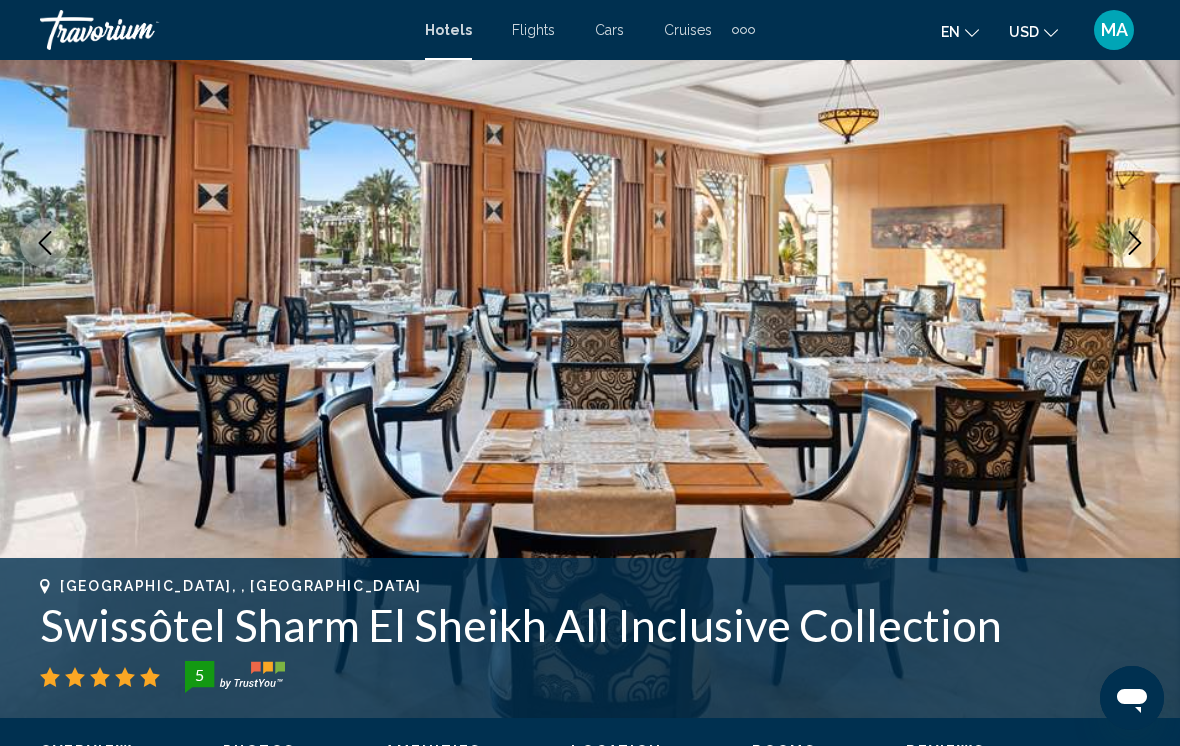 click at bounding box center [1135, 243] 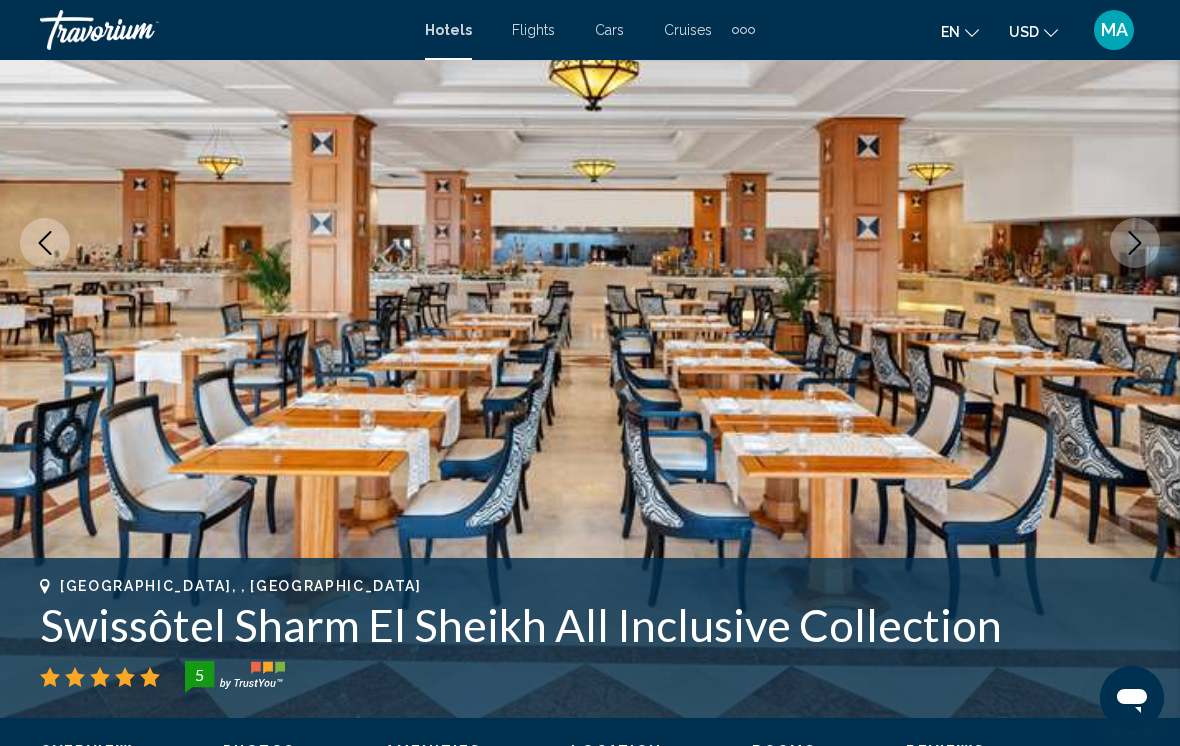 click at bounding box center [1135, 243] 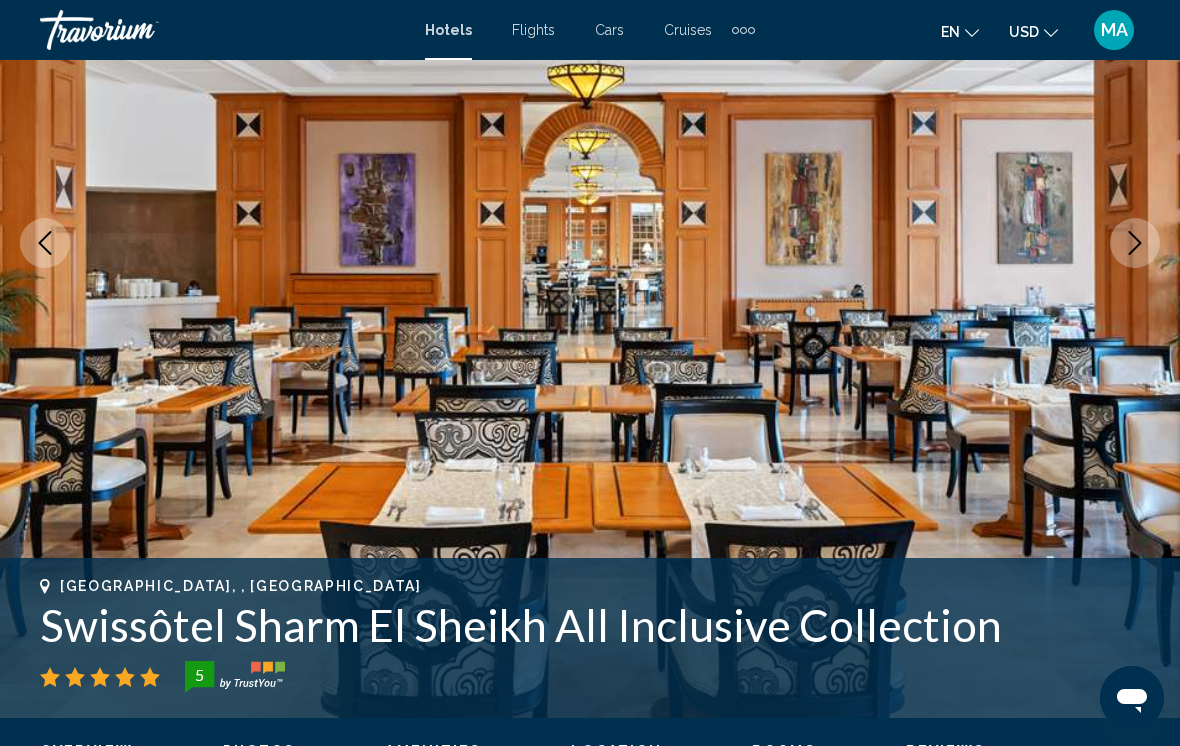click 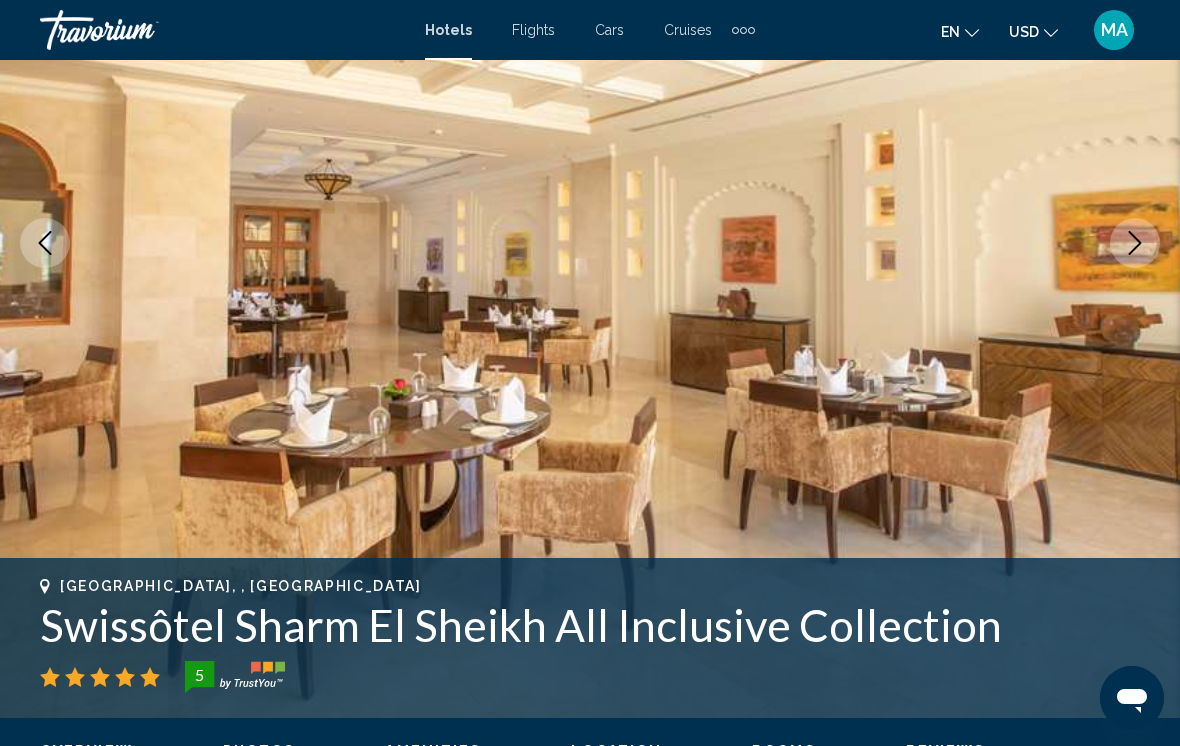 click 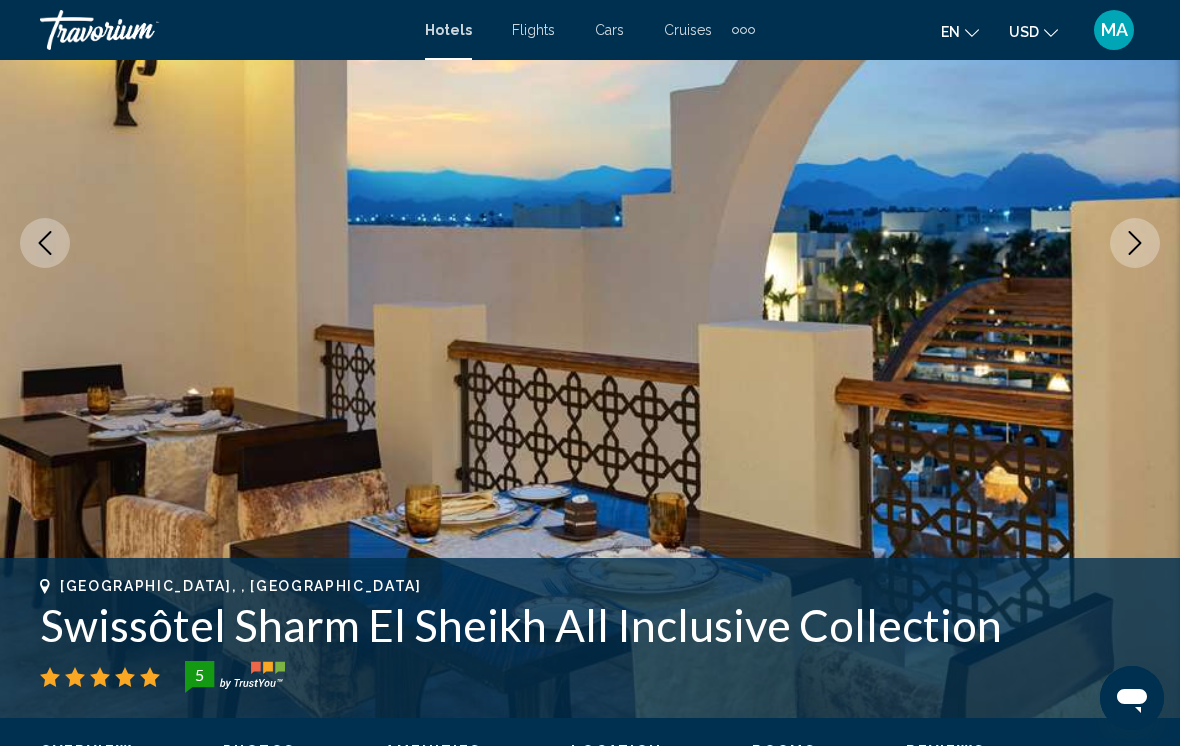click 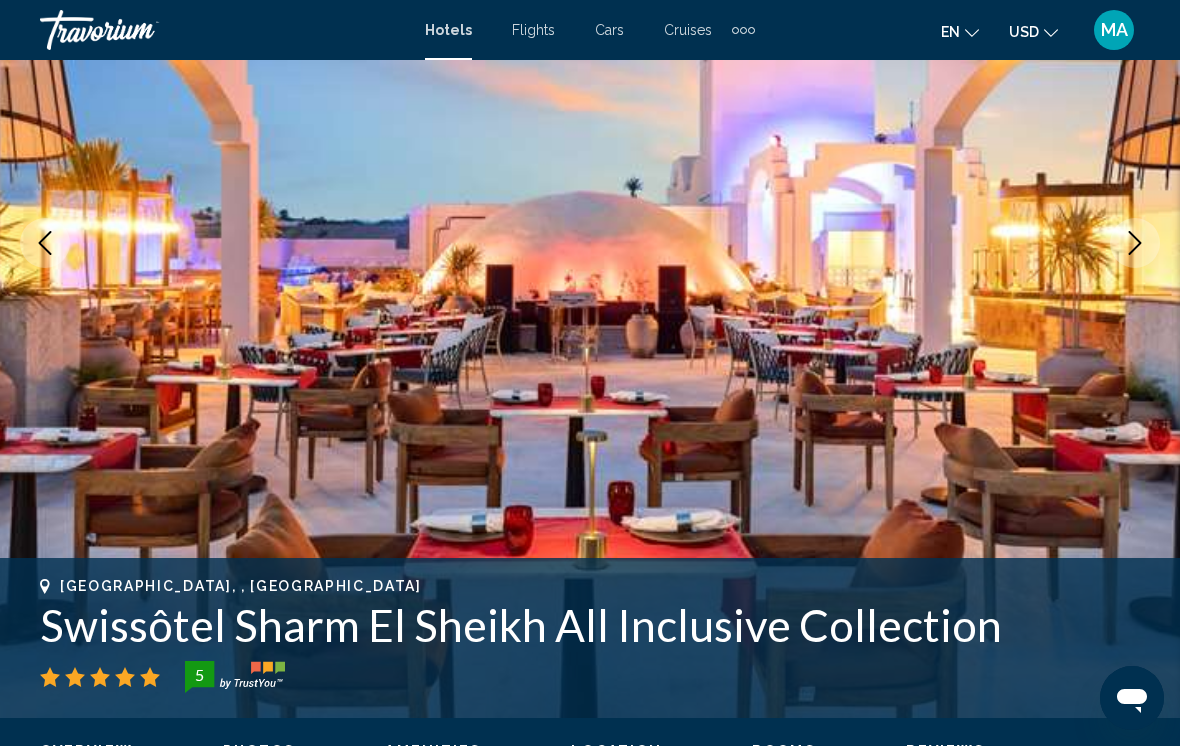 click 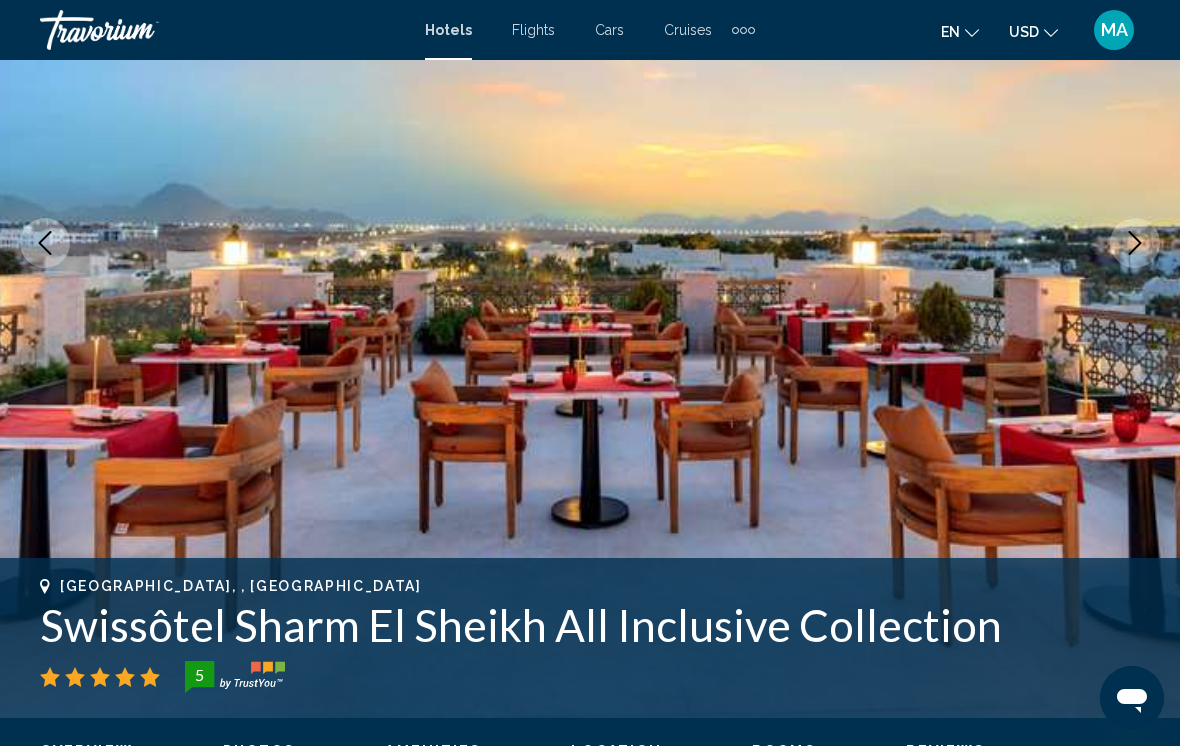 click 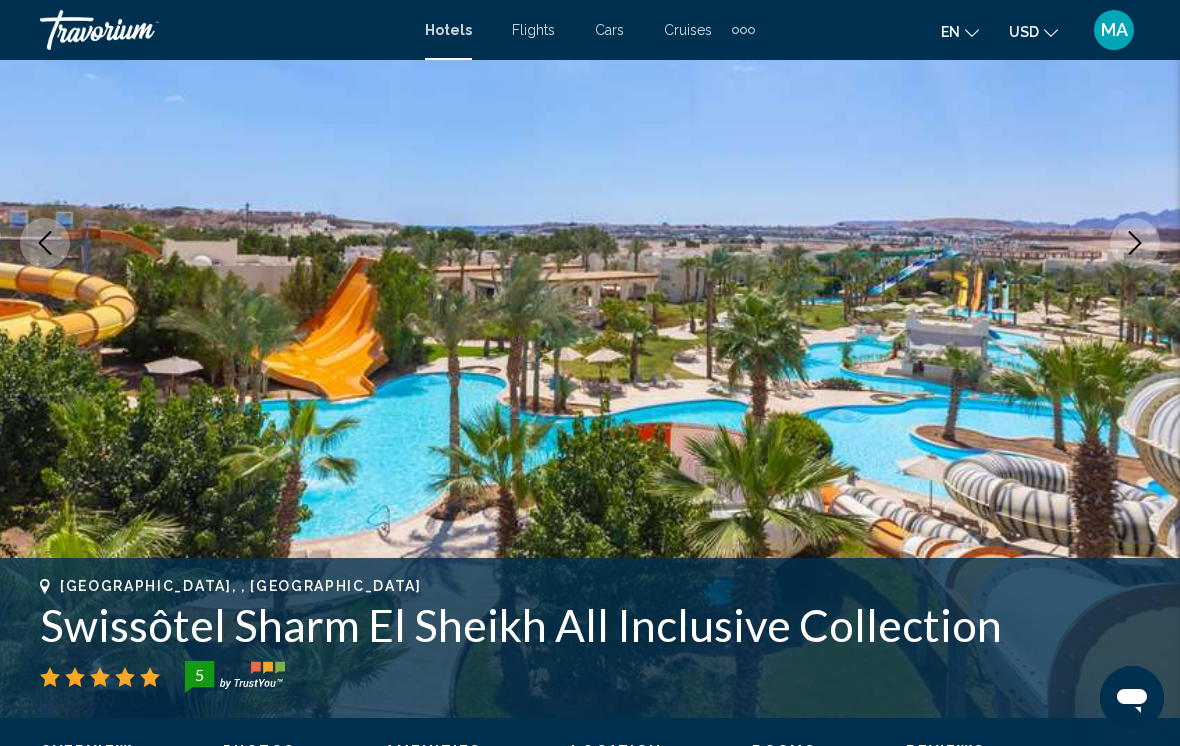 click 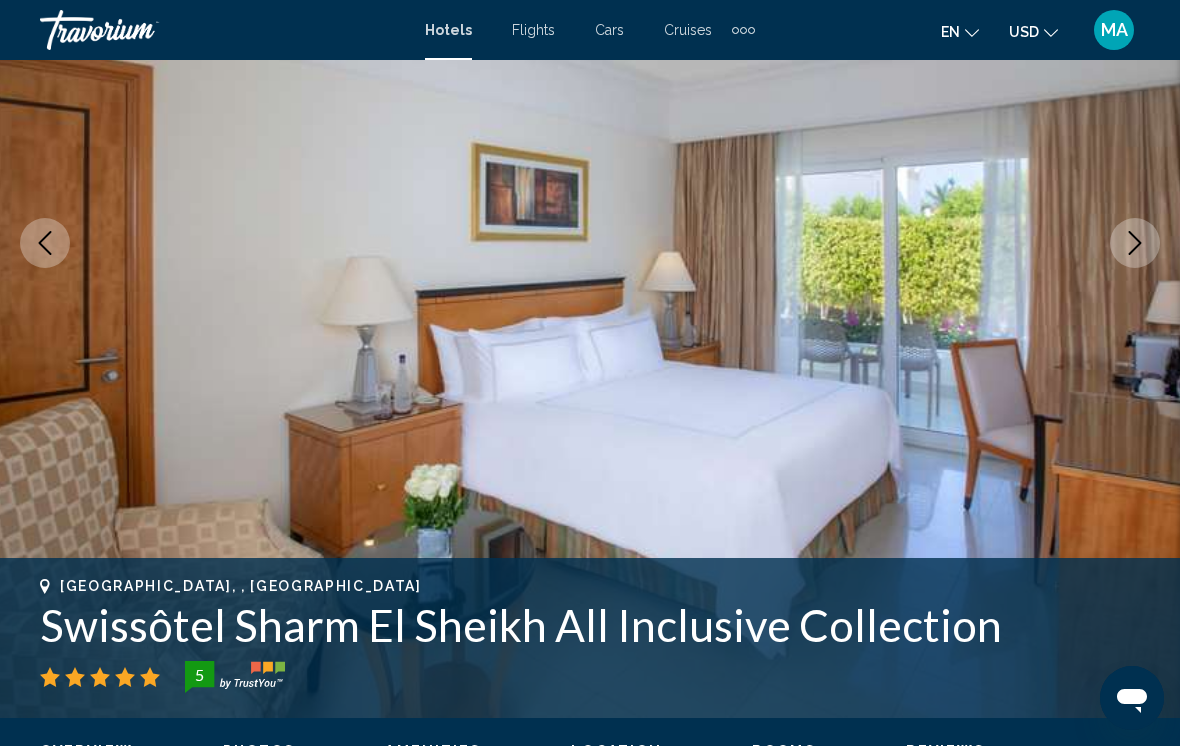 click 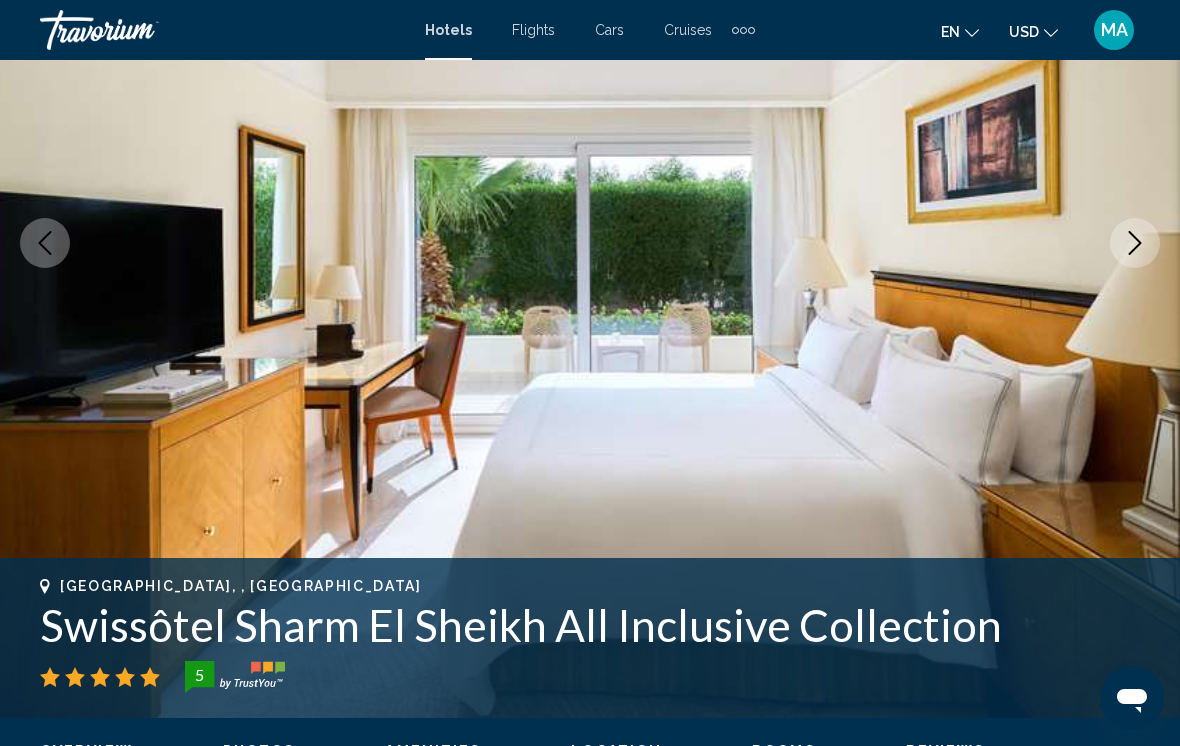 click 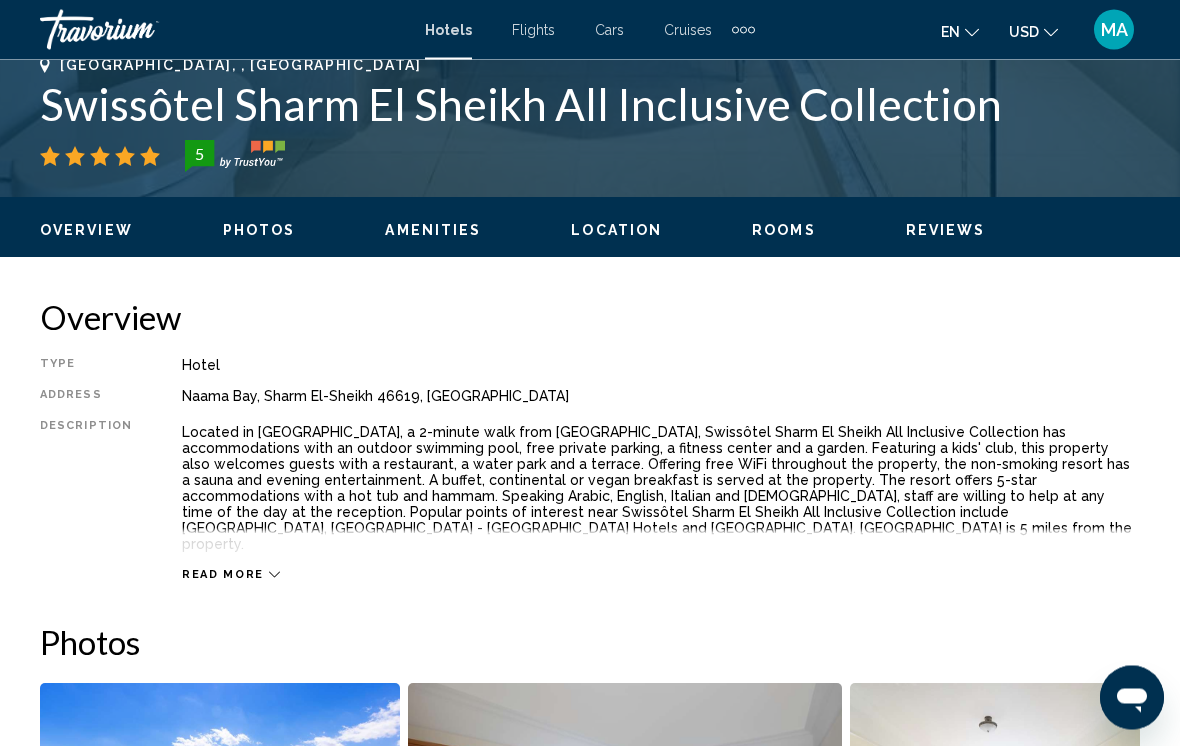 scroll, scrollTop: 794, scrollLeft: 0, axis: vertical 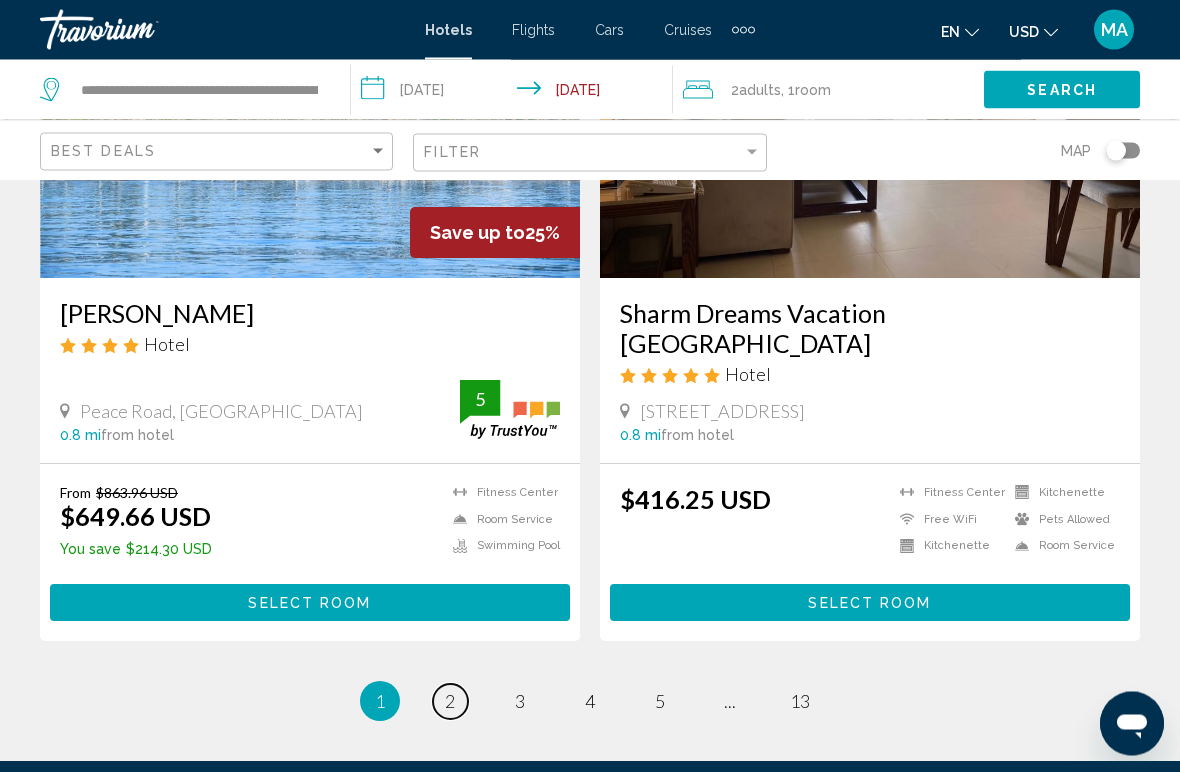 click on "2" at bounding box center [450, 702] 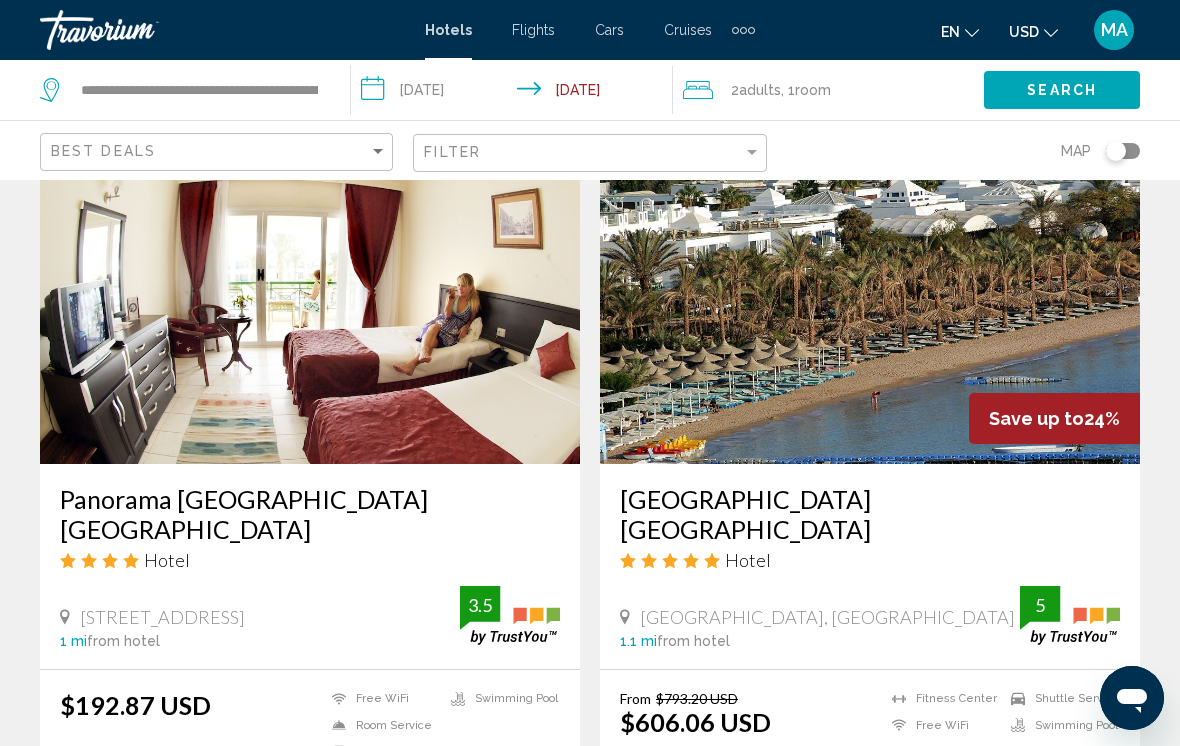 scroll, scrollTop: 819, scrollLeft: 0, axis: vertical 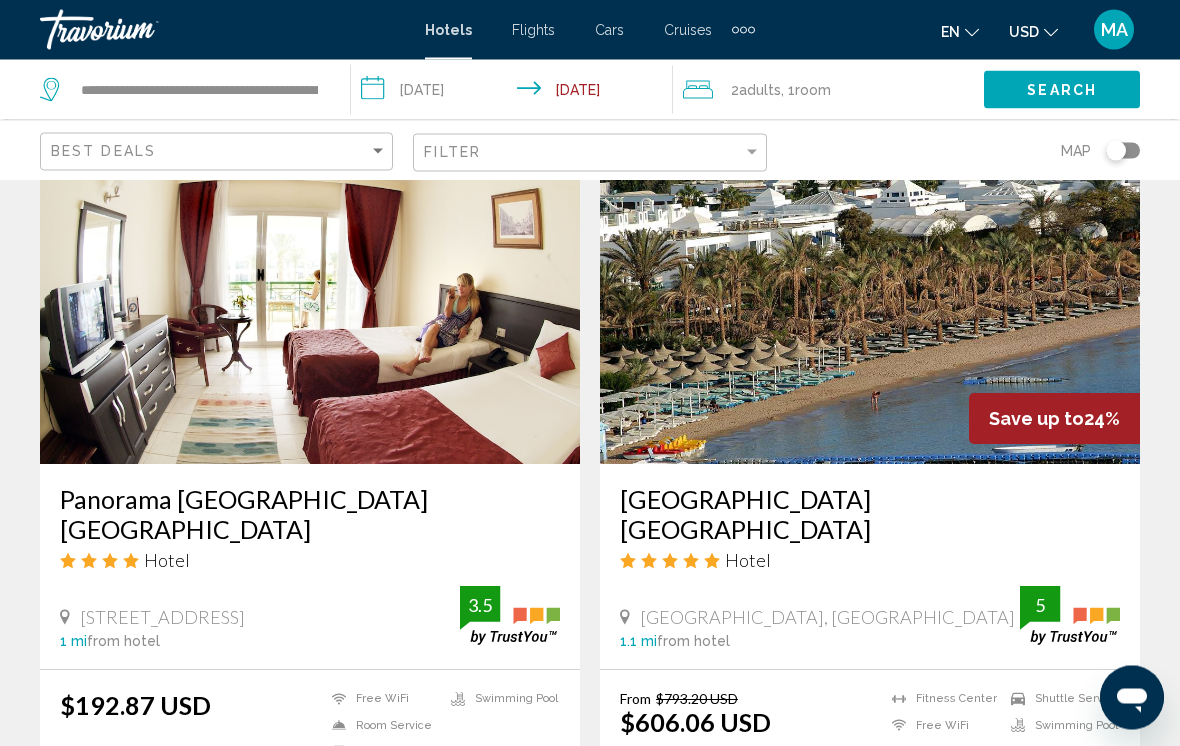 click on "**********" at bounding box center (515, 93) 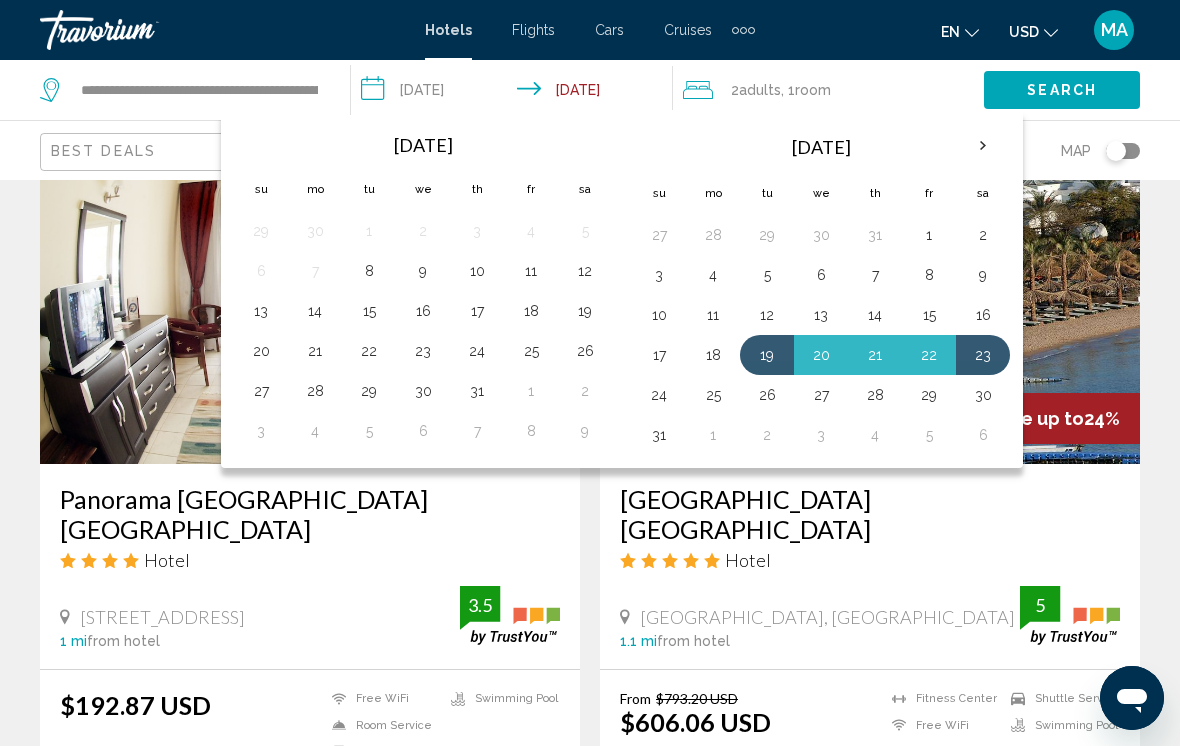 click on "19" at bounding box center [767, 355] 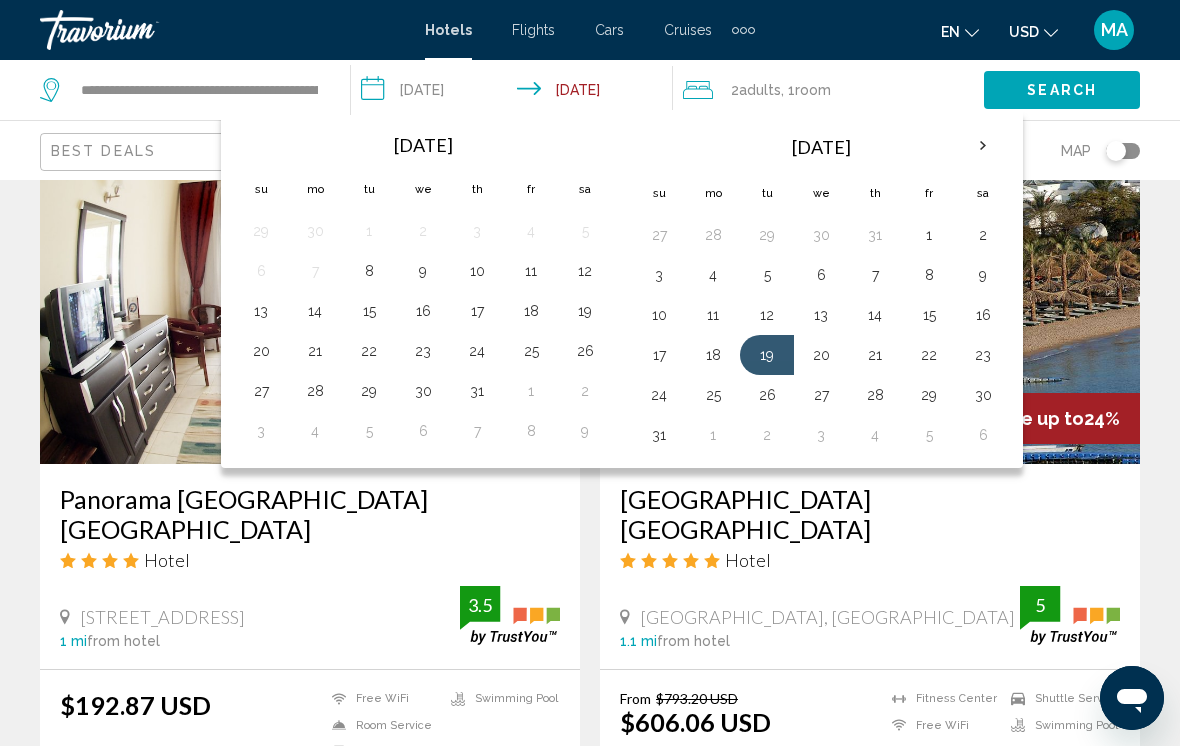 click on "26" at bounding box center (767, 395) 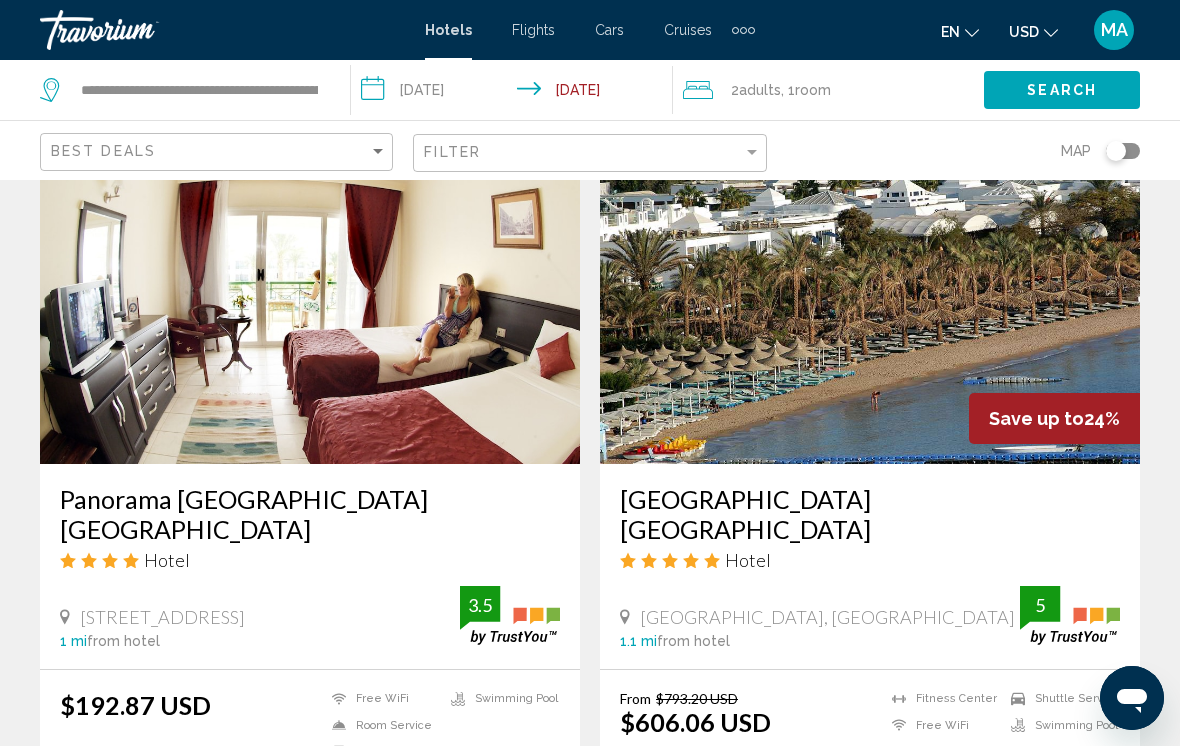 click on ", 1  Room rooms" 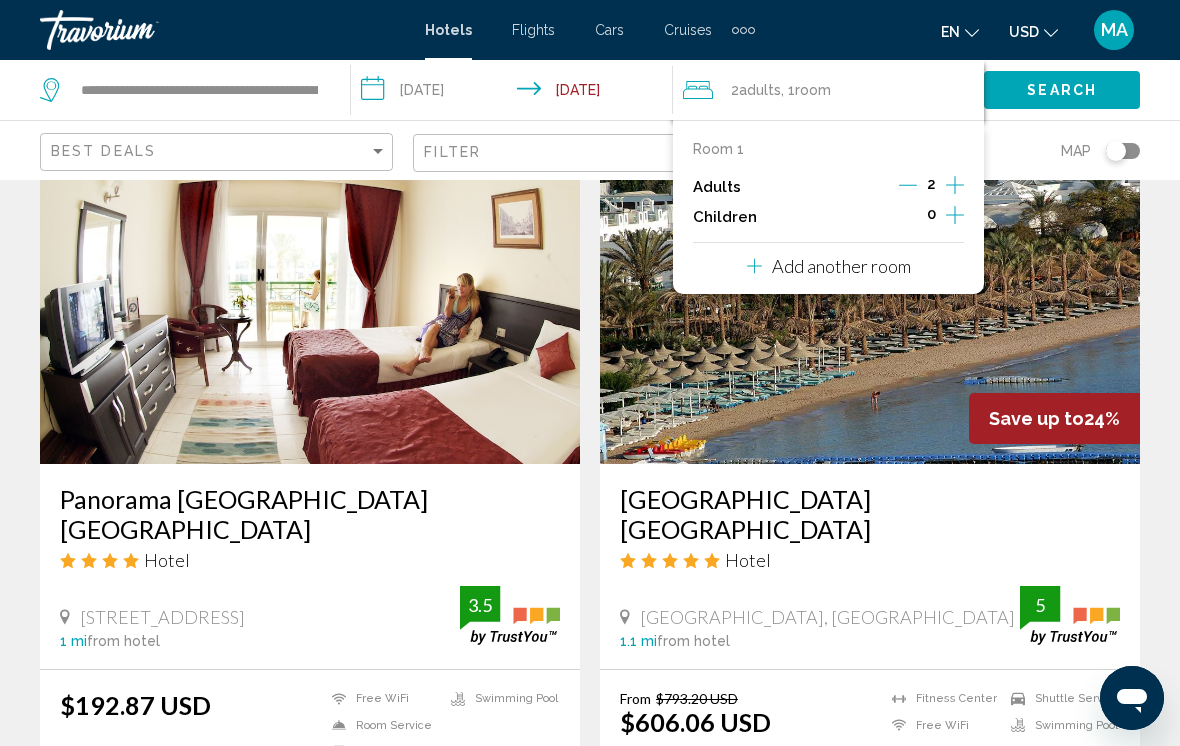 click 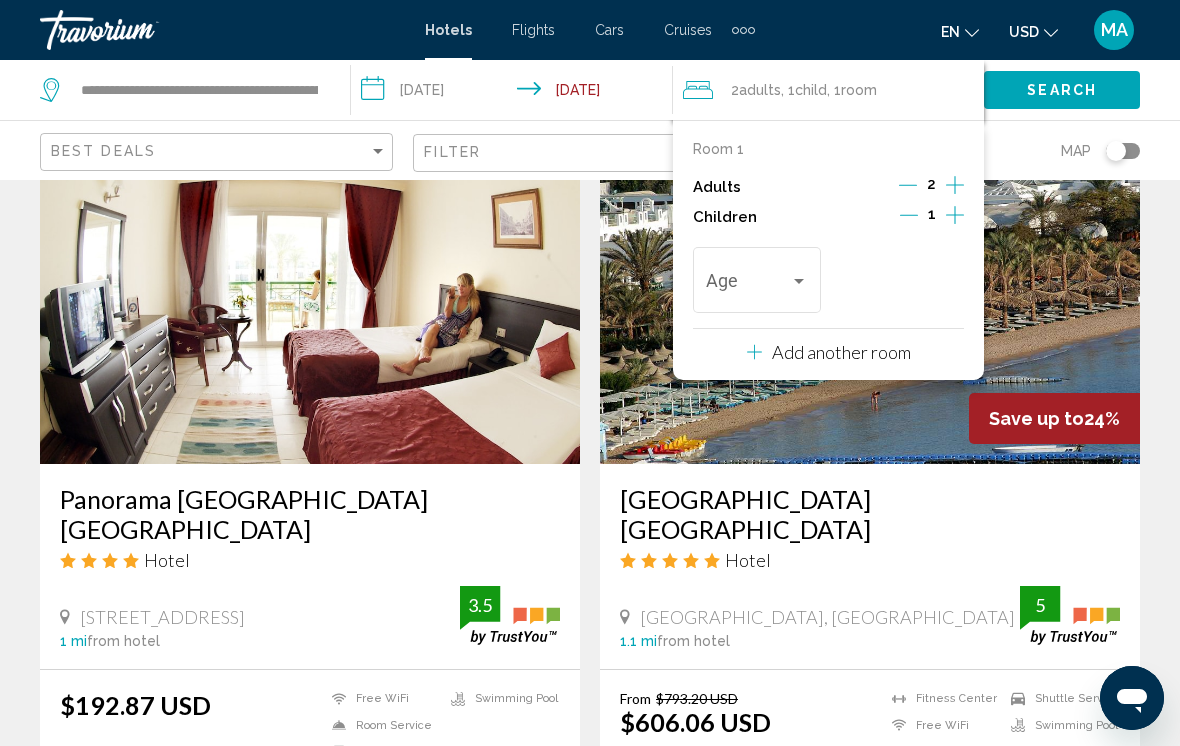 click at bounding box center (799, 281) 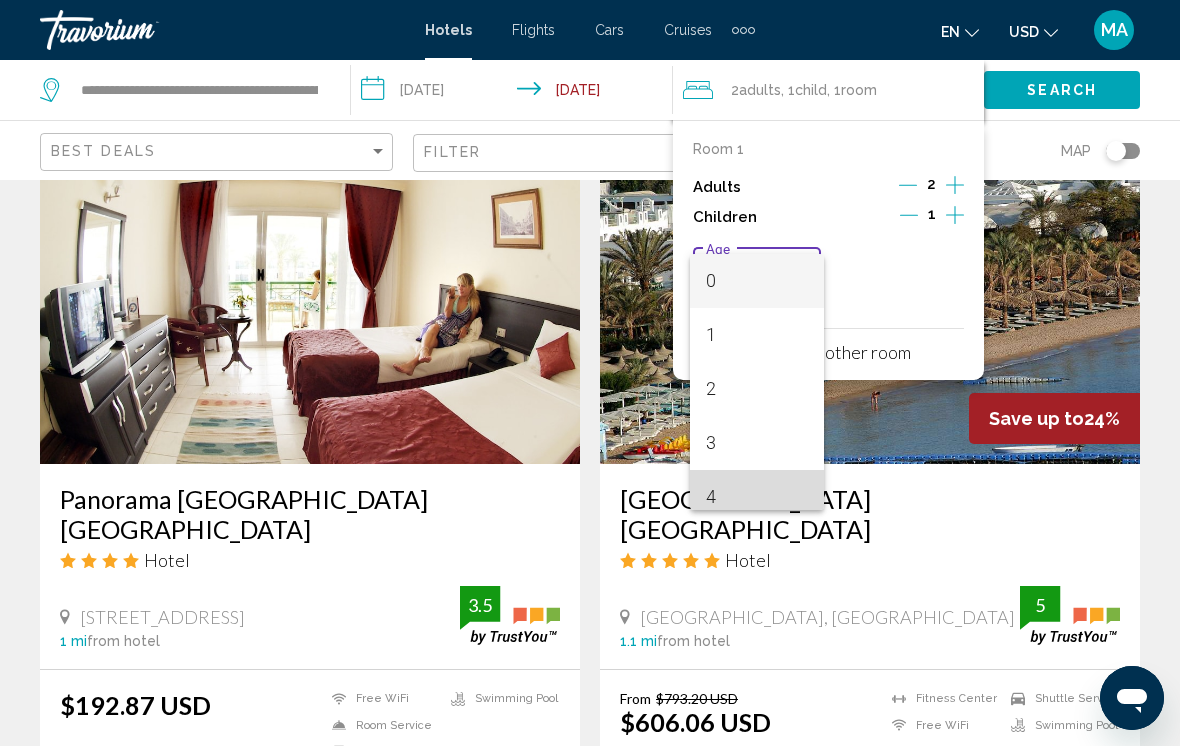 click on "4" at bounding box center [756, 497] 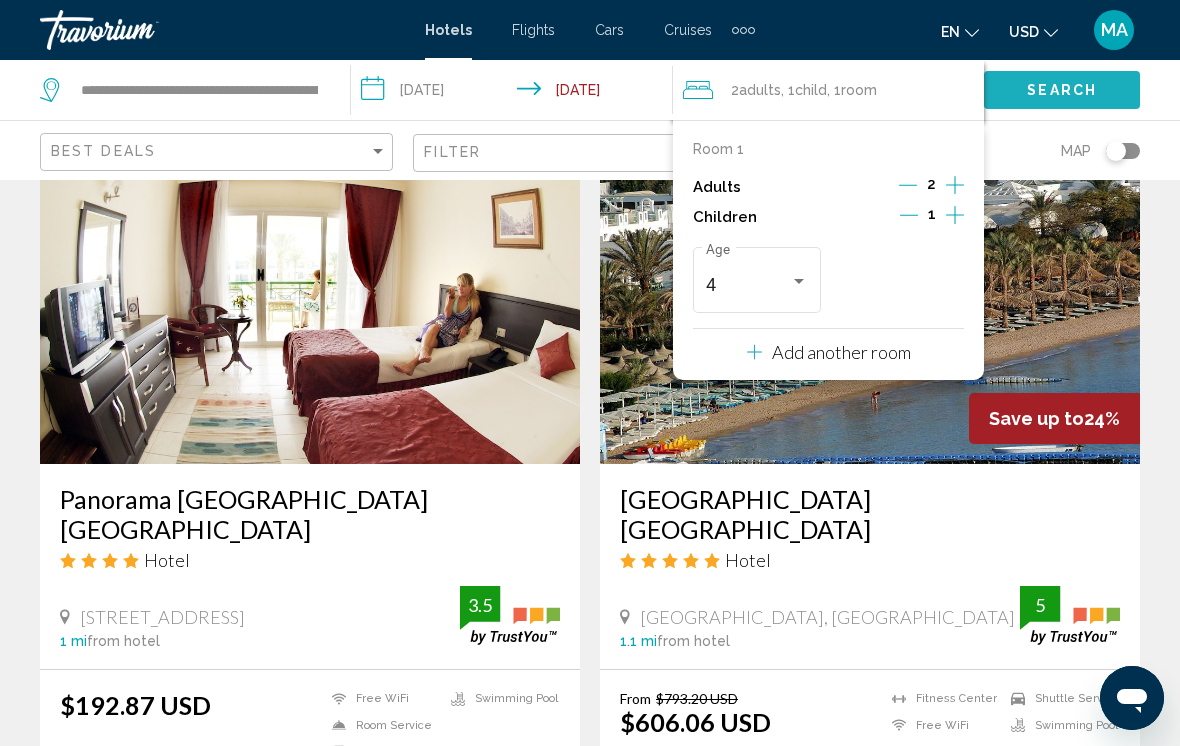 click on "Search" 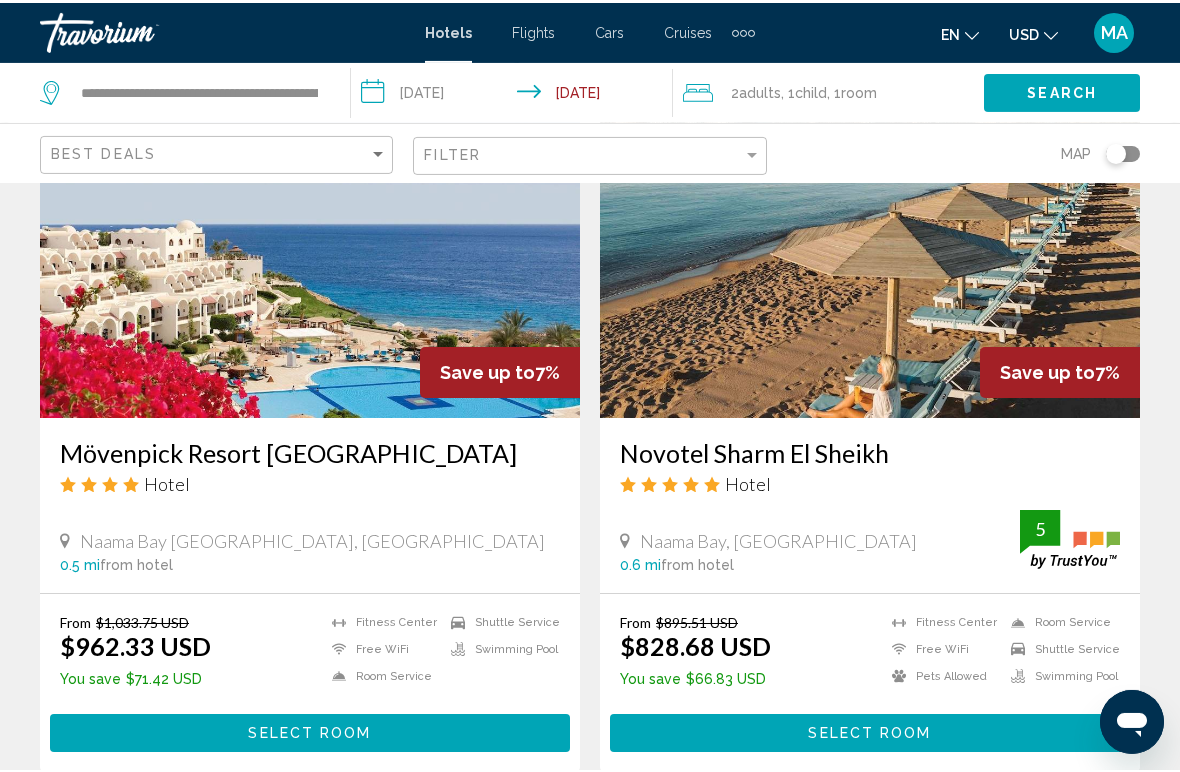 scroll, scrollTop: 2353, scrollLeft: 0, axis: vertical 